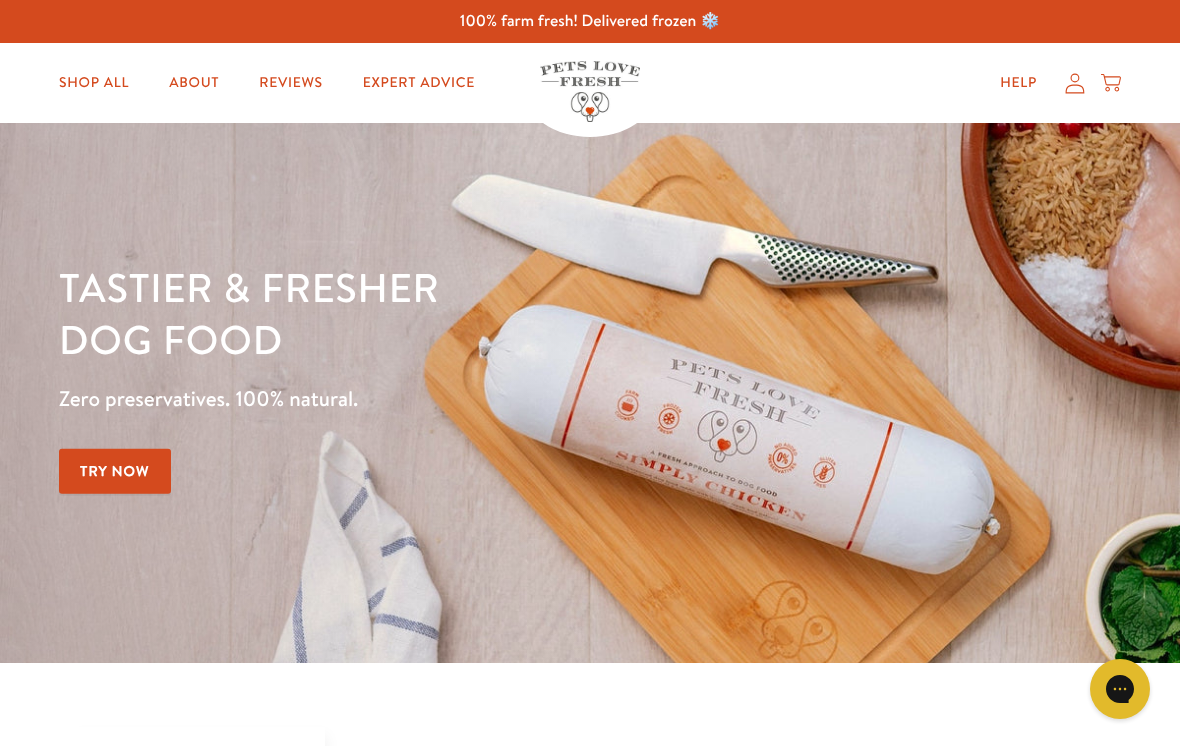 scroll, scrollTop: 0, scrollLeft: 0, axis: both 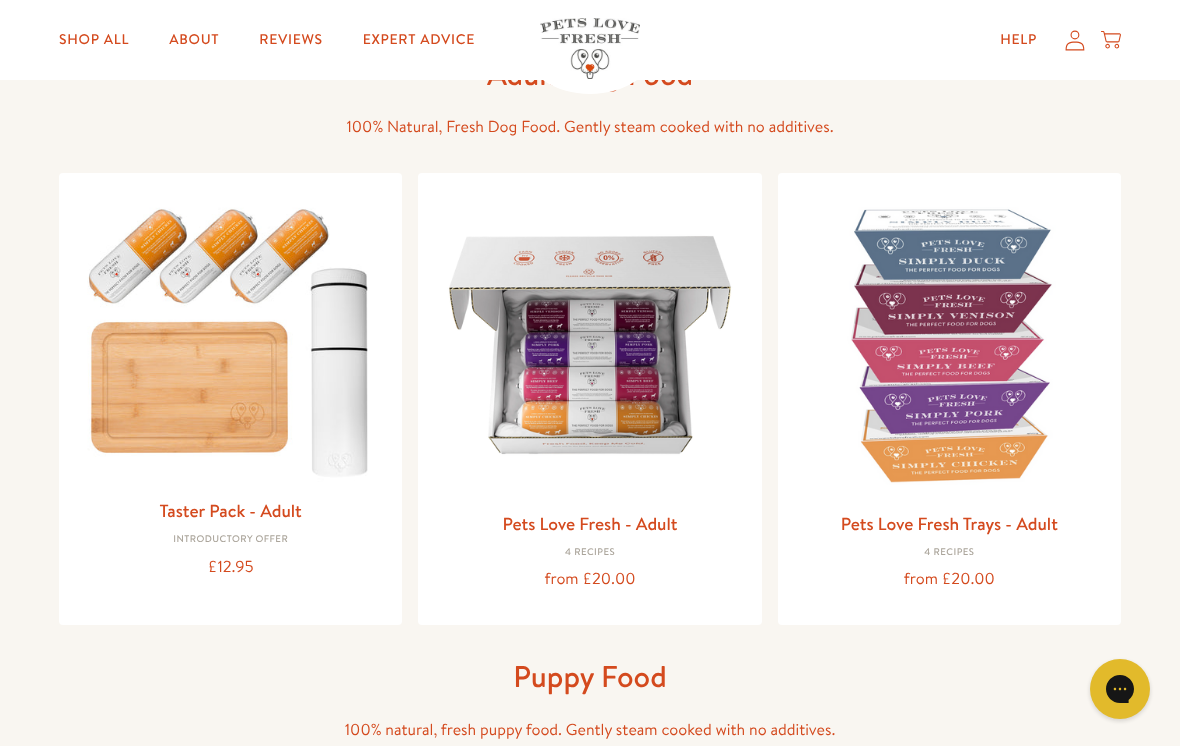click on "from £20.00" at bounding box center (589, 579) 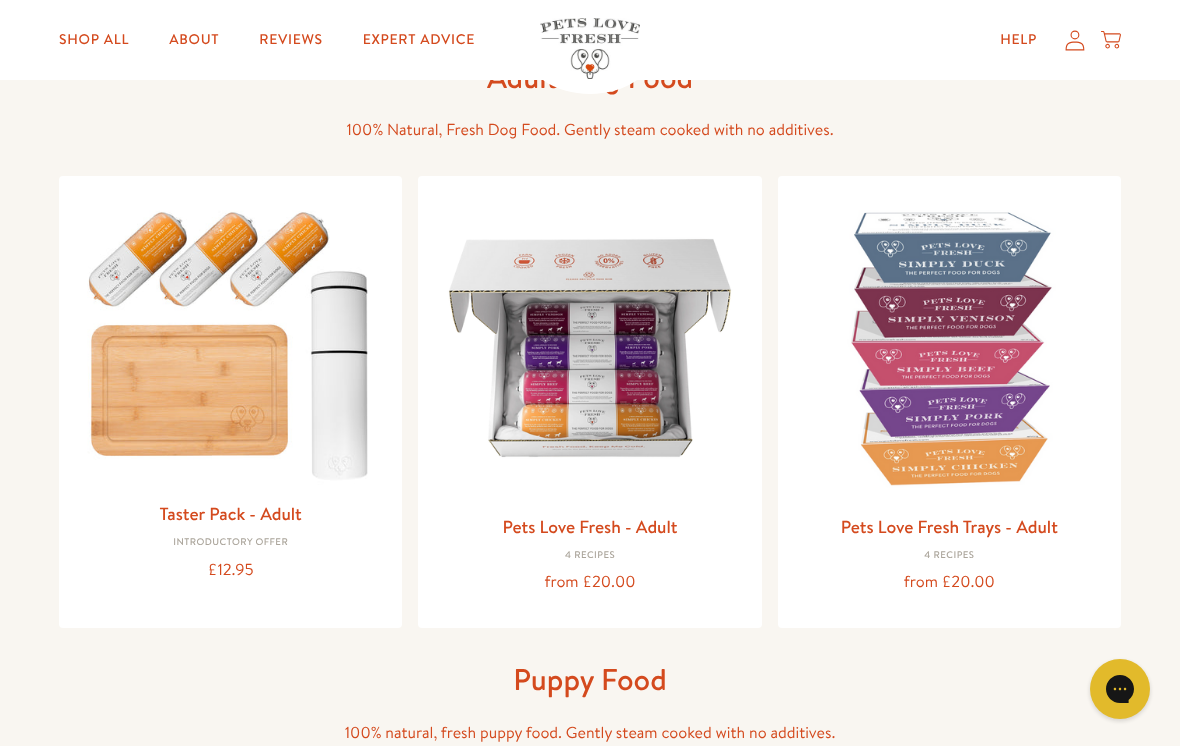 scroll, scrollTop: 126, scrollLeft: 0, axis: vertical 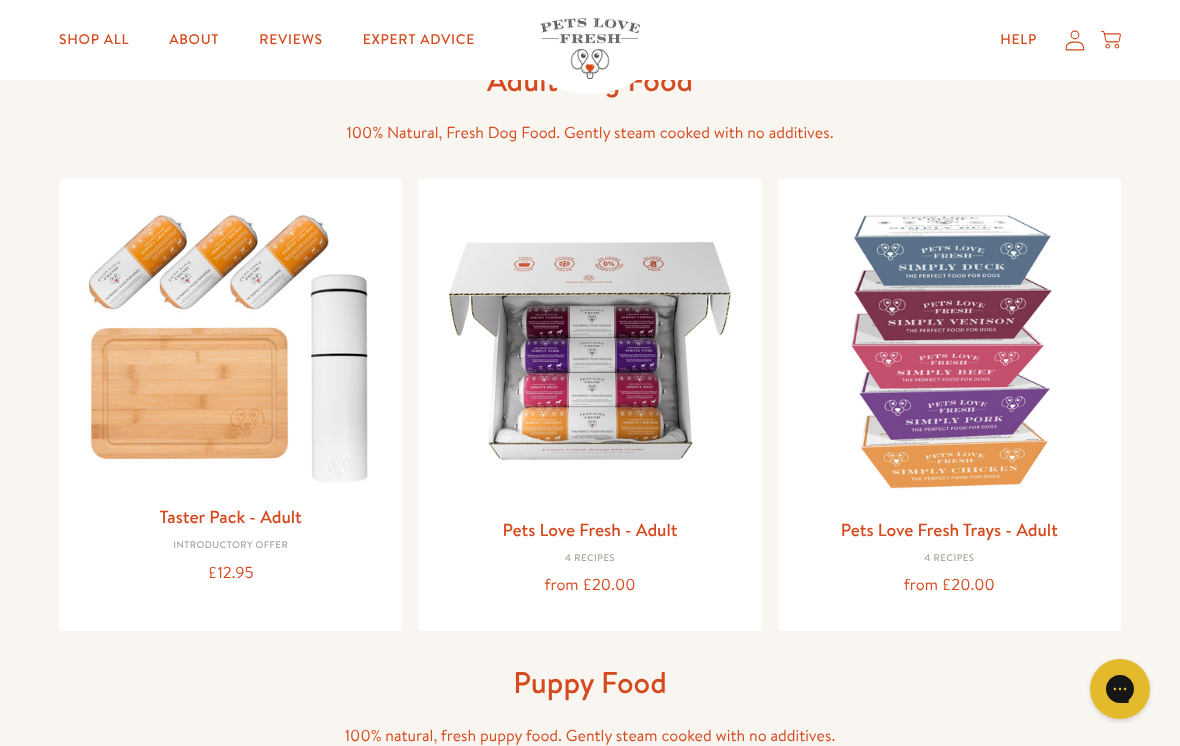 click at bounding box center (589, 350) 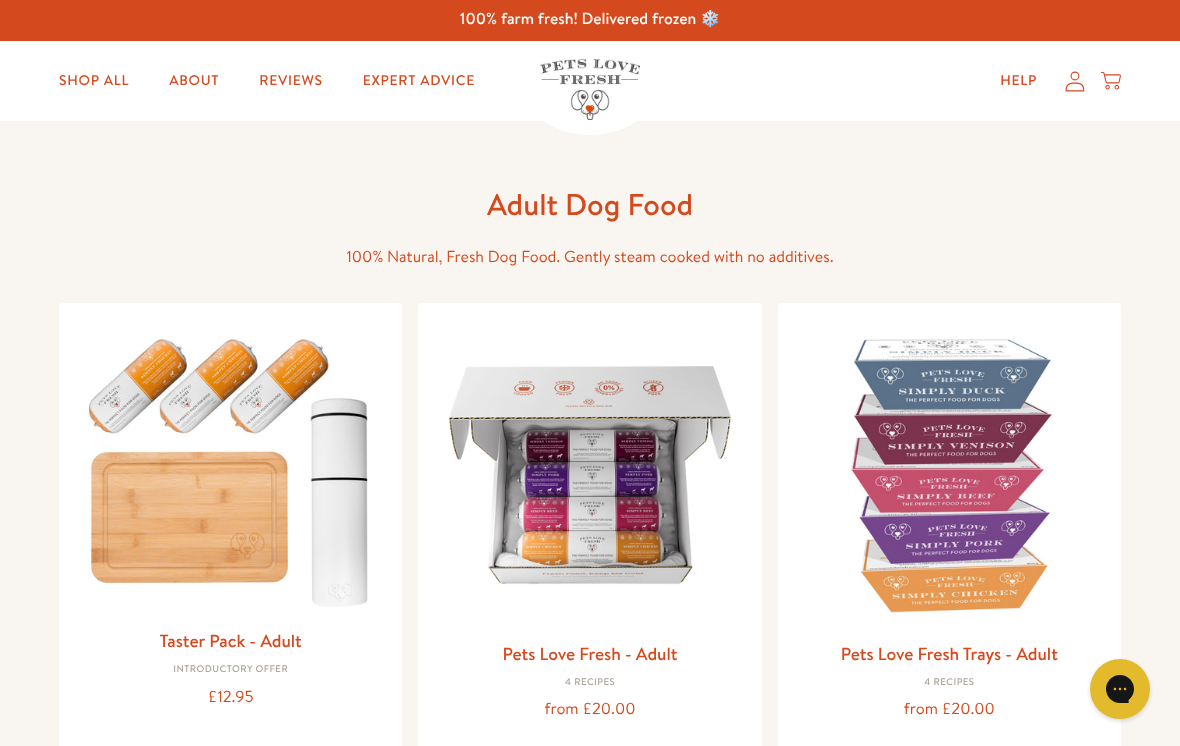 scroll, scrollTop: 3, scrollLeft: 0, axis: vertical 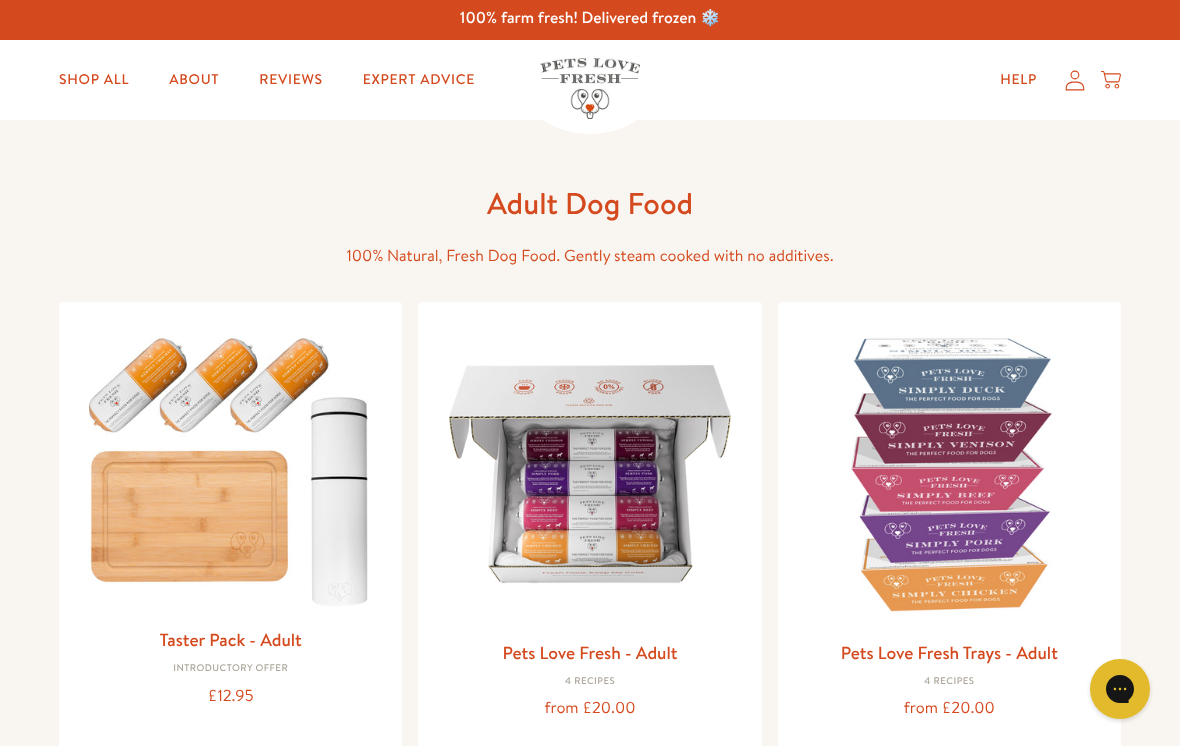 click at bounding box center [589, 473] 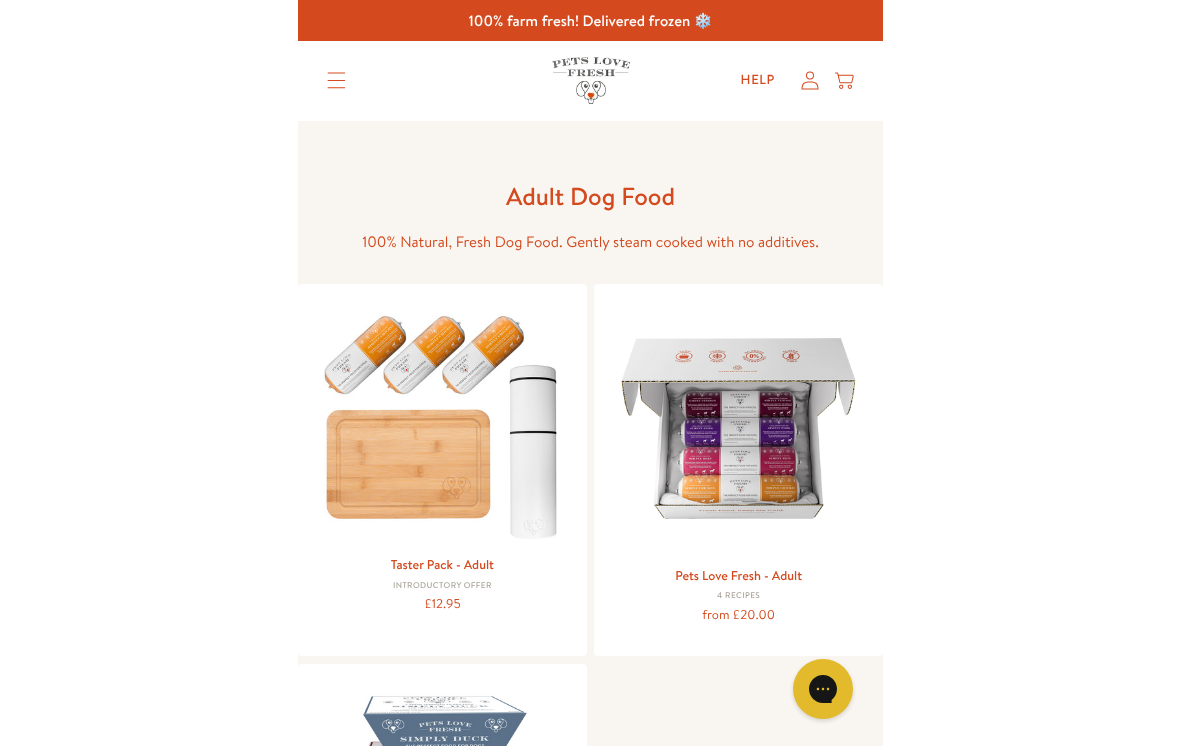 scroll, scrollTop: 3, scrollLeft: 0, axis: vertical 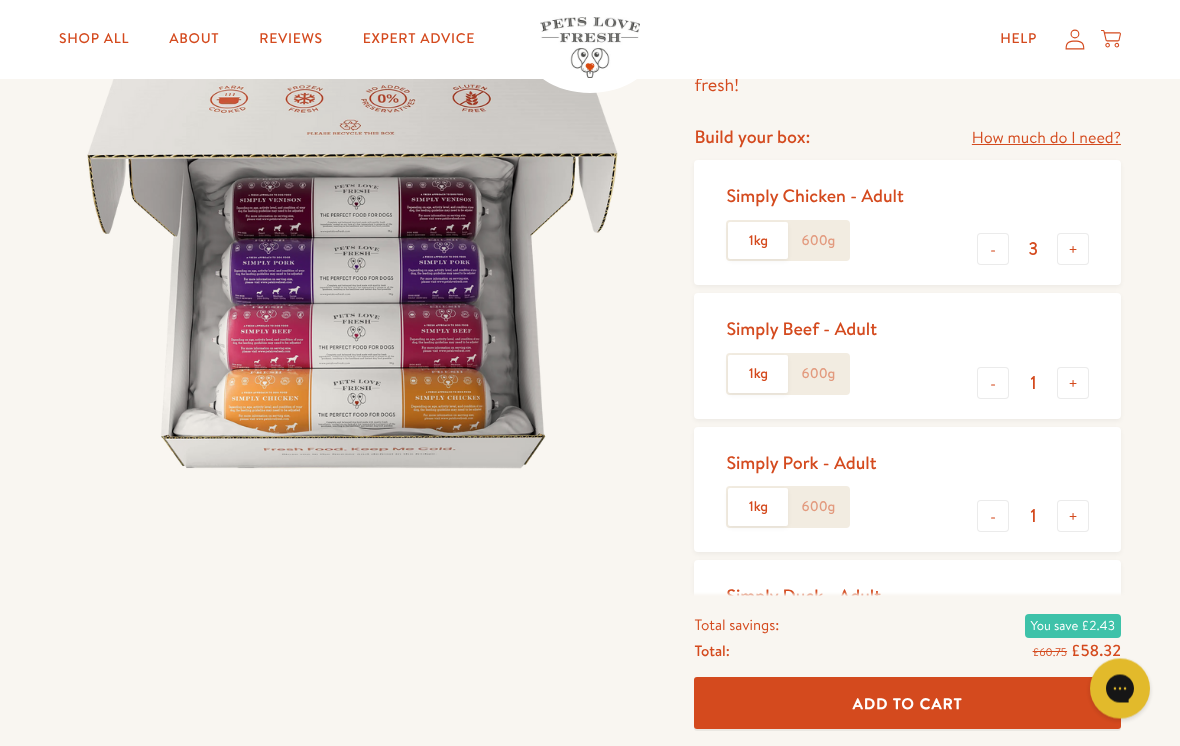click on "-" at bounding box center [993, 517] 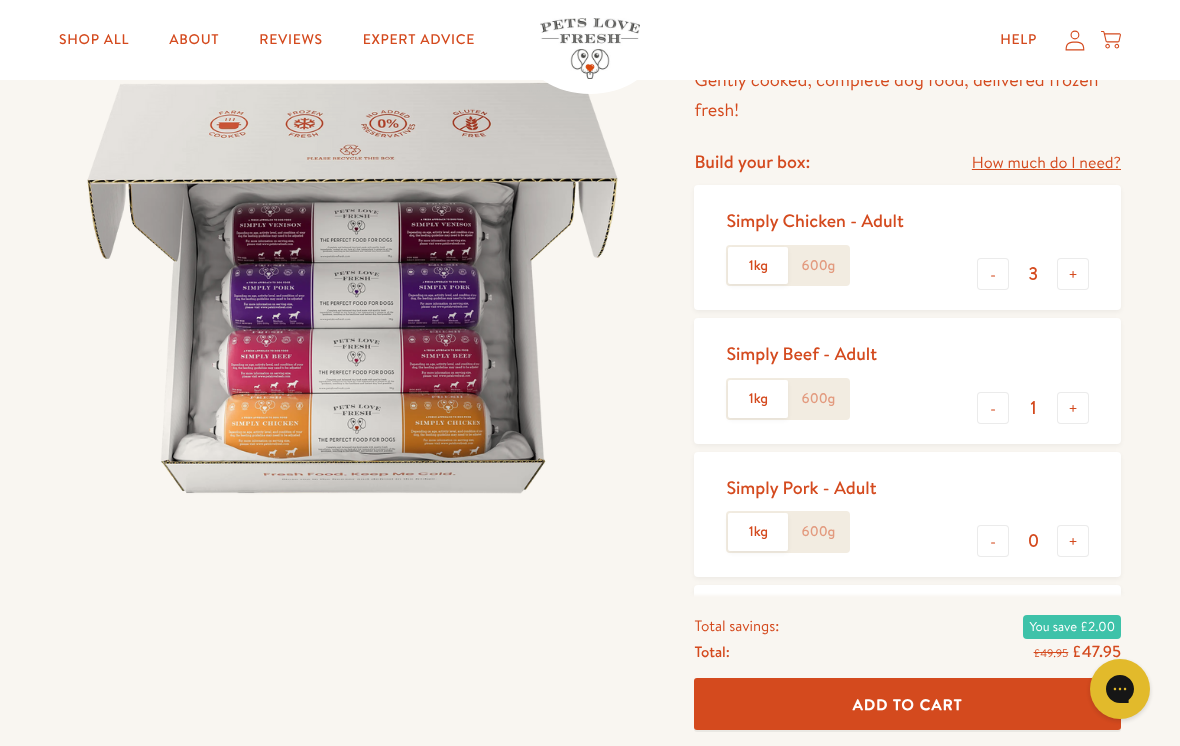 scroll, scrollTop: 198, scrollLeft: 0, axis: vertical 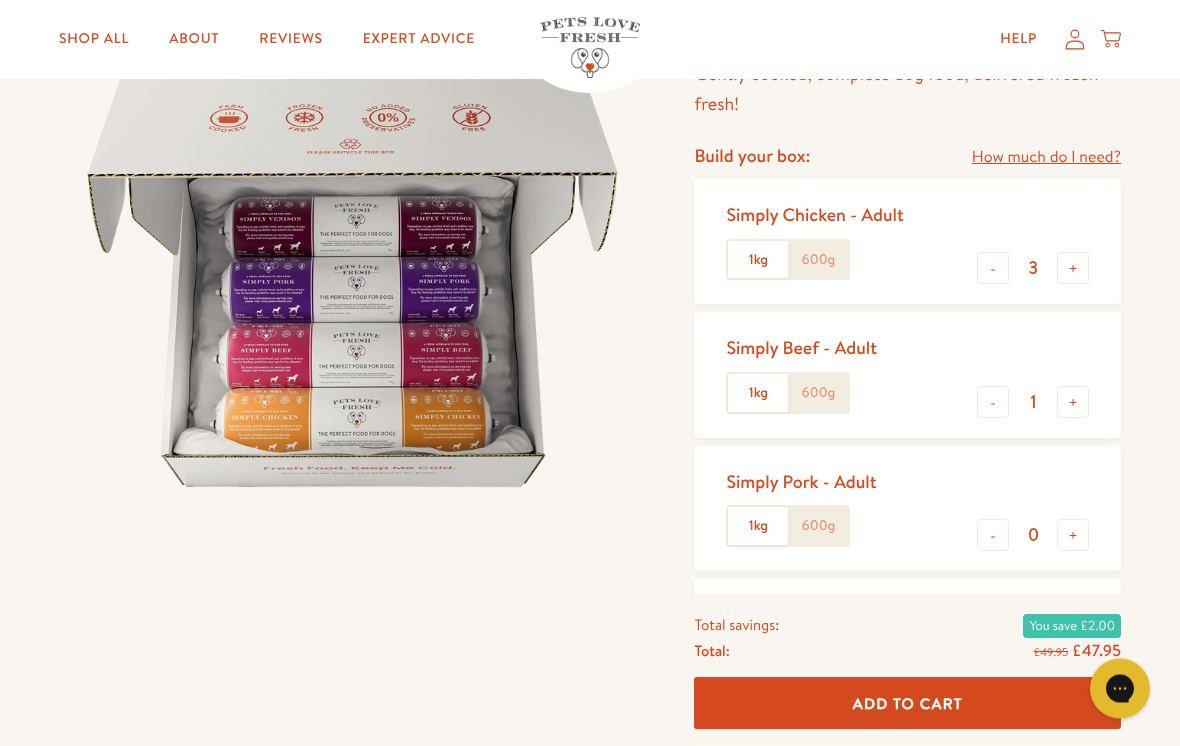 click on "600g" 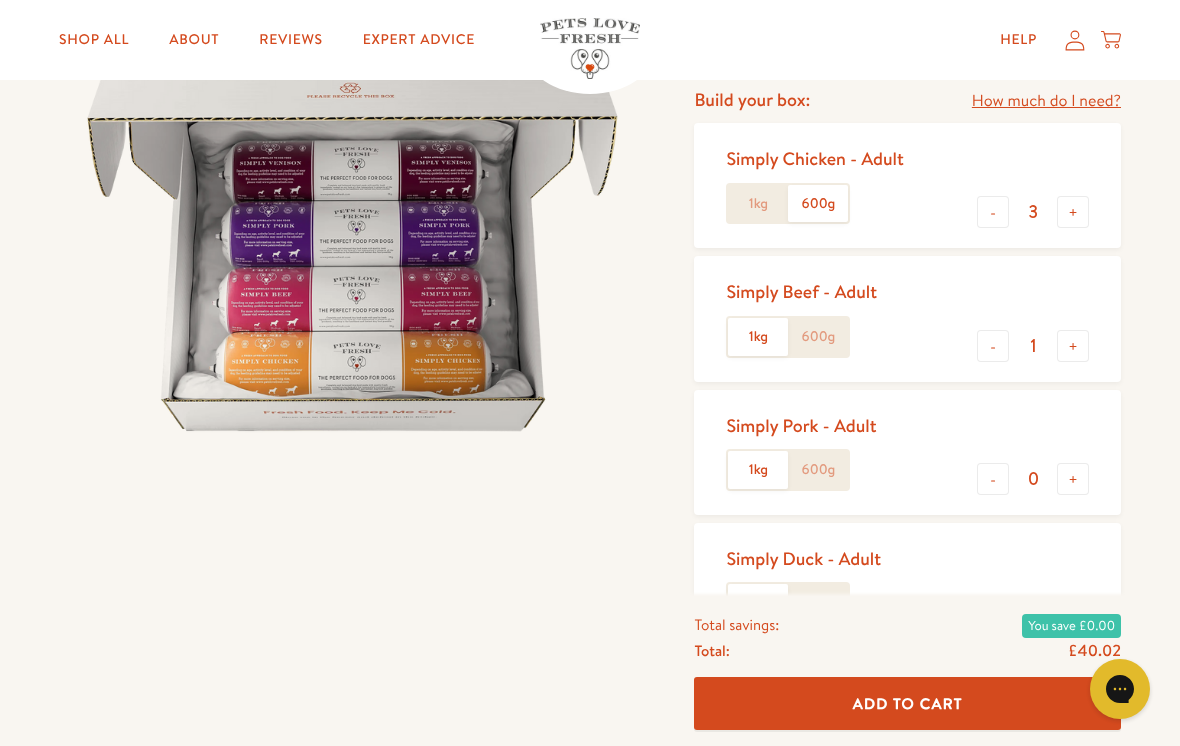 scroll, scrollTop: 251, scrollLeft: 0, axis: vertical 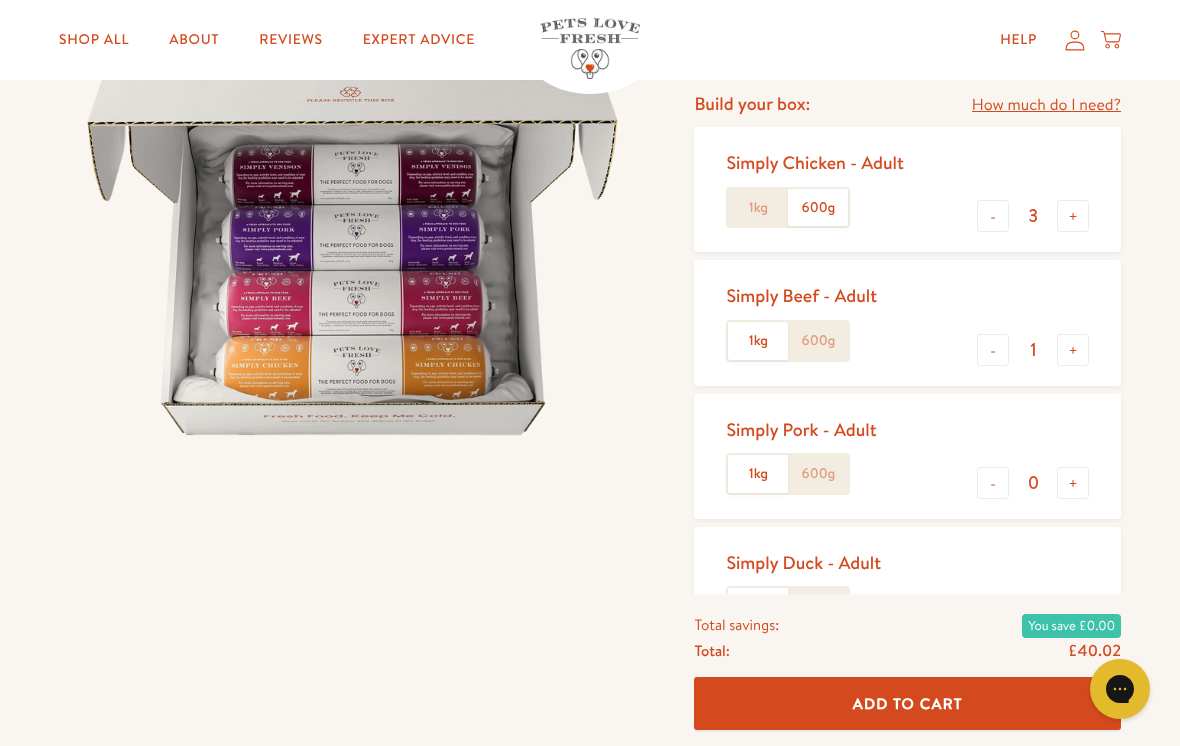 click on "1kg" 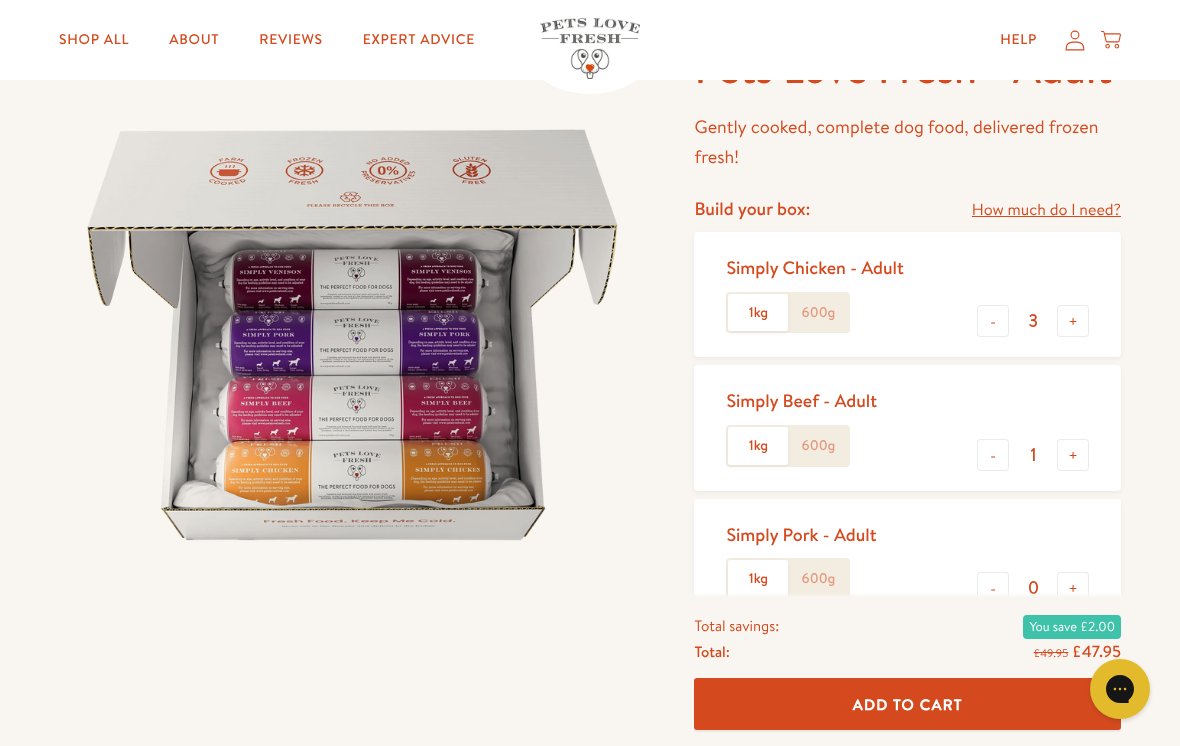 scroll, scrollTop: 145, scrollLeft: 0, axis: vertical 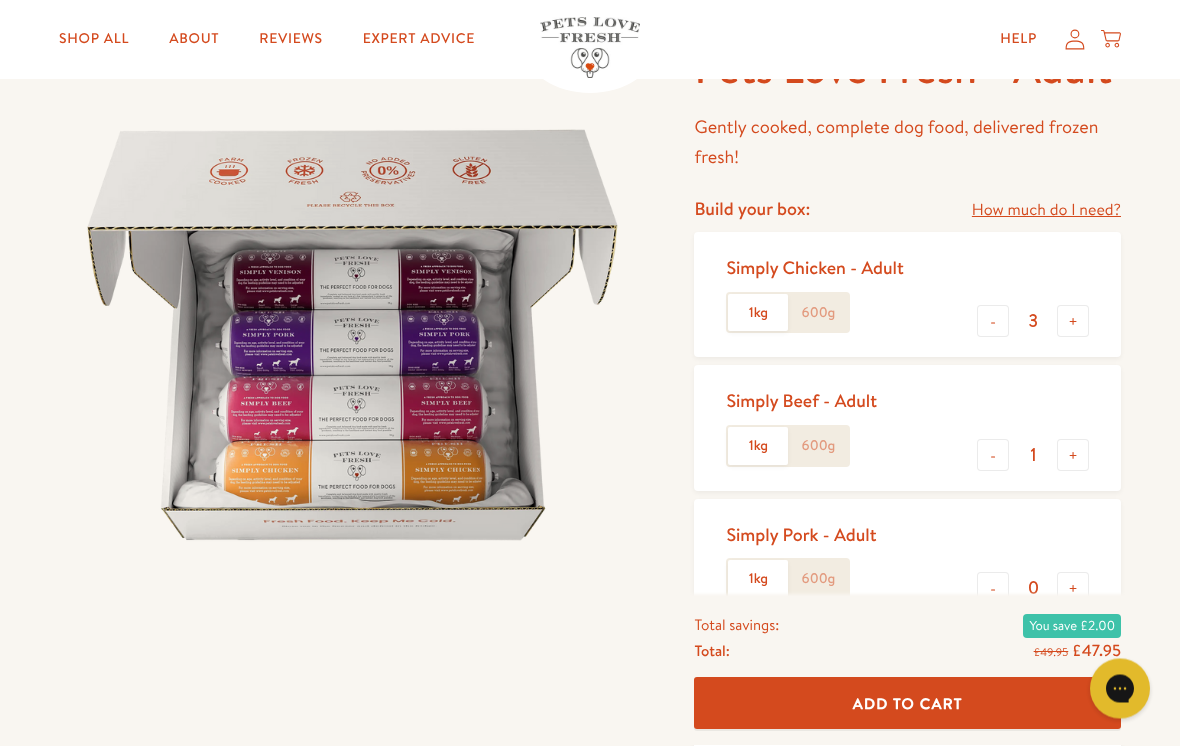 click on "How much do I need?" at bounding box center (1046, 211) 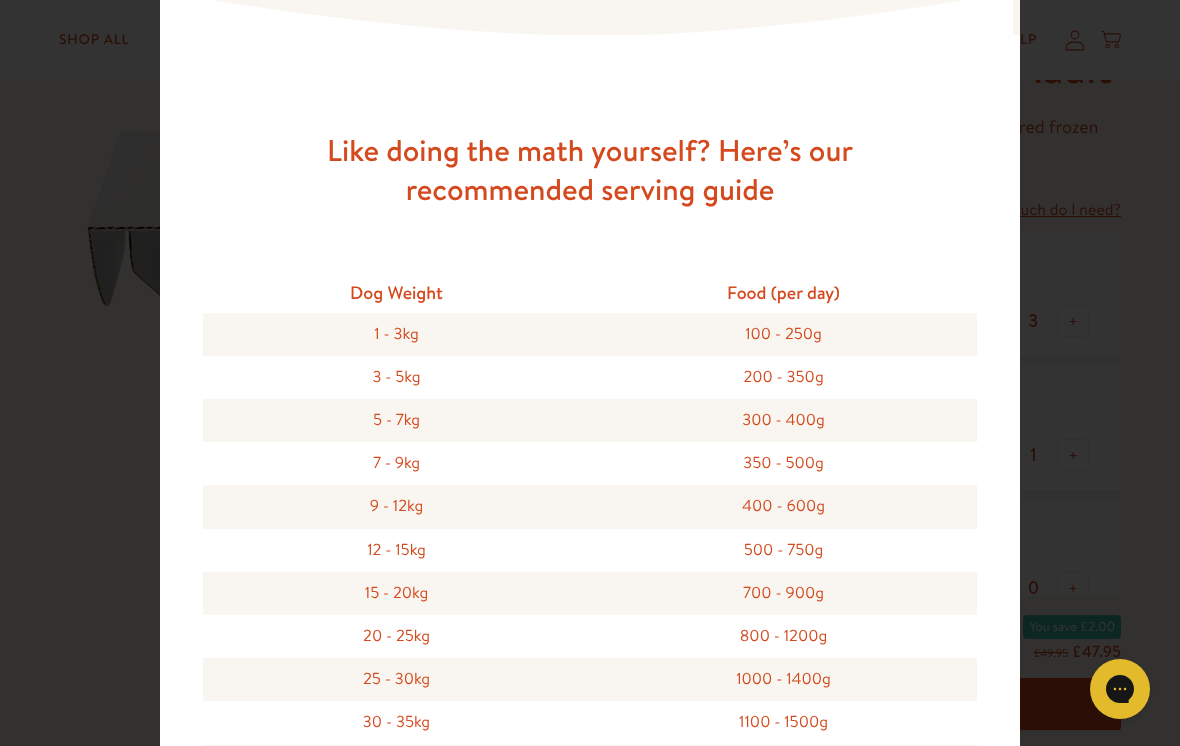 scroll, scrollTop: 389, scrollLeft: 0, axis: vertical 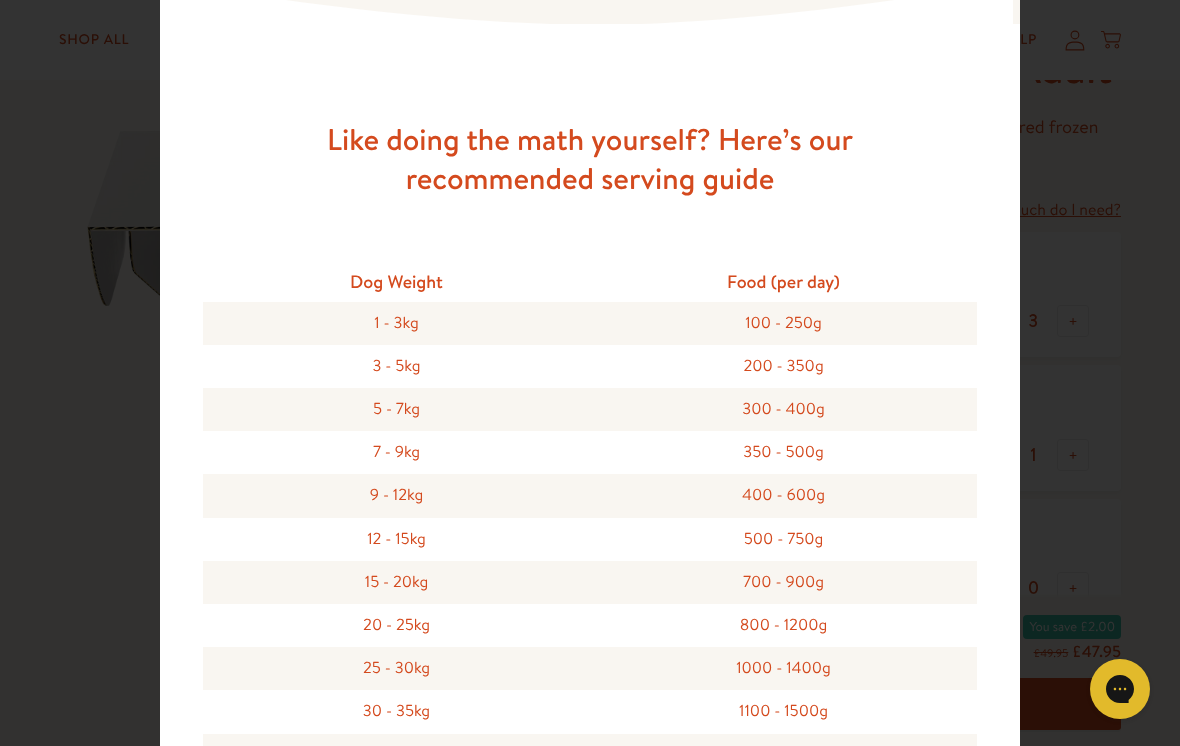 click on "500 - 750g" at bounding box center (783, 539) 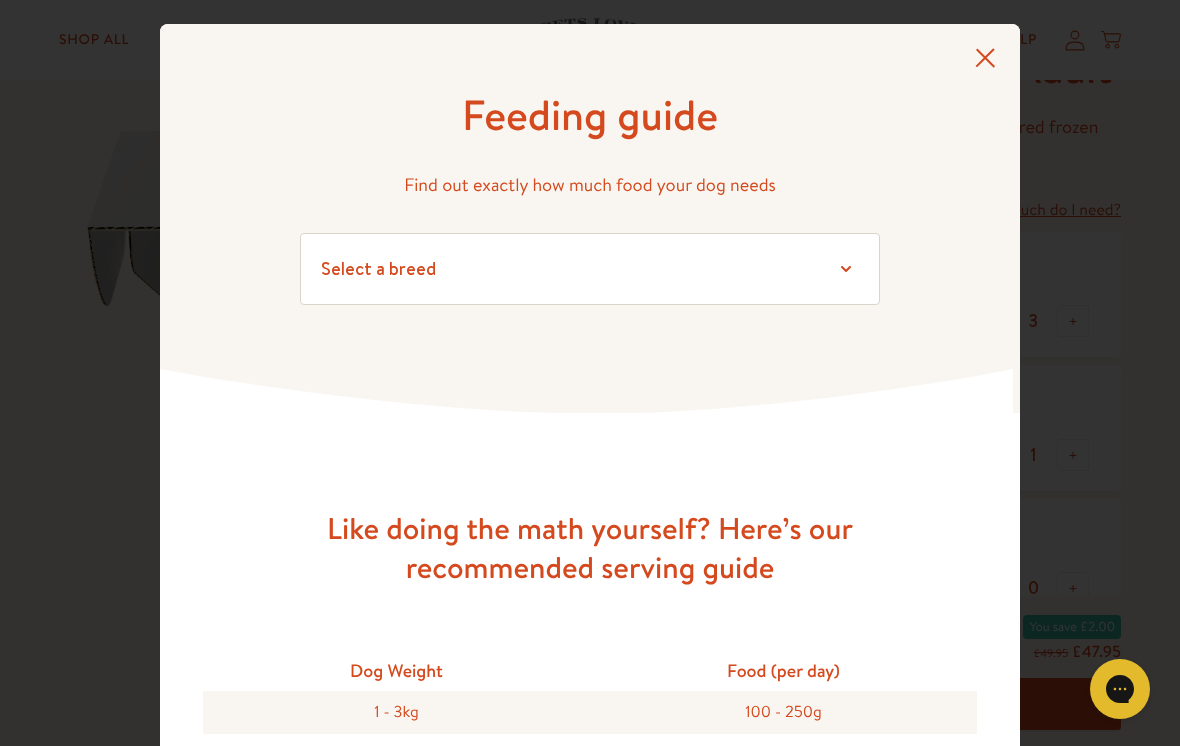 scroll, scrollTop: 0, scrollLeft: 0, axis: both 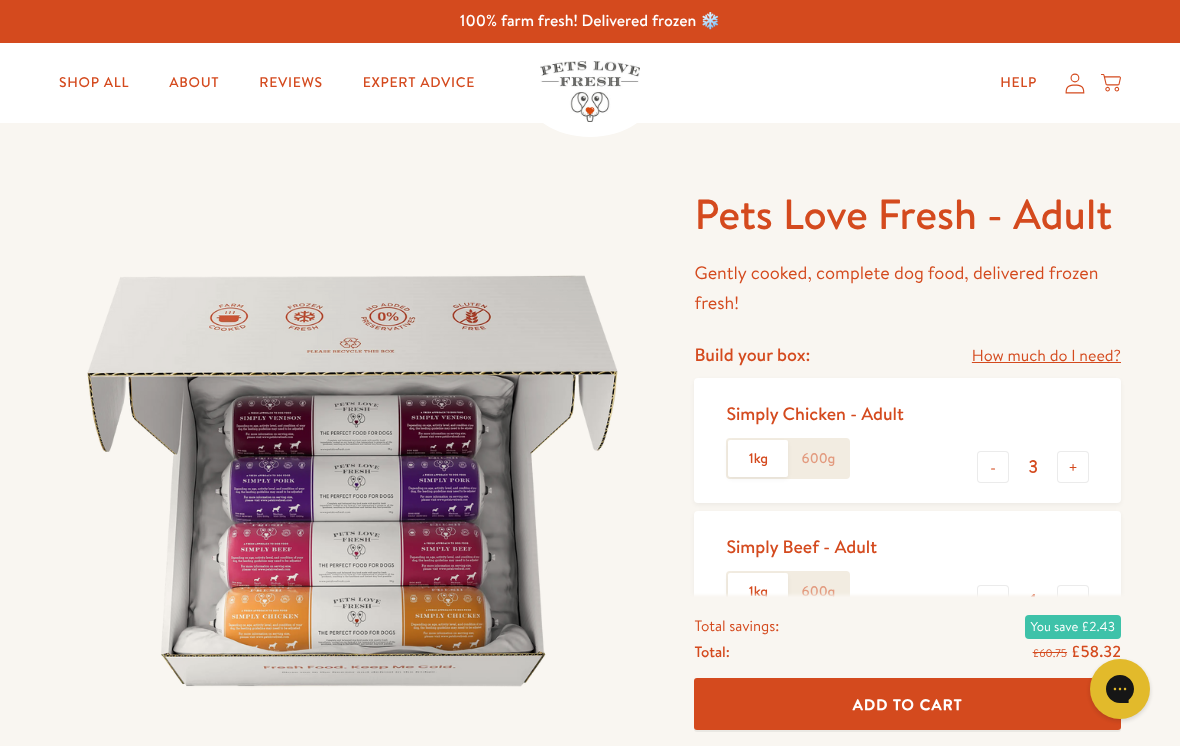 click on "-" at bounding box center (993, 467) 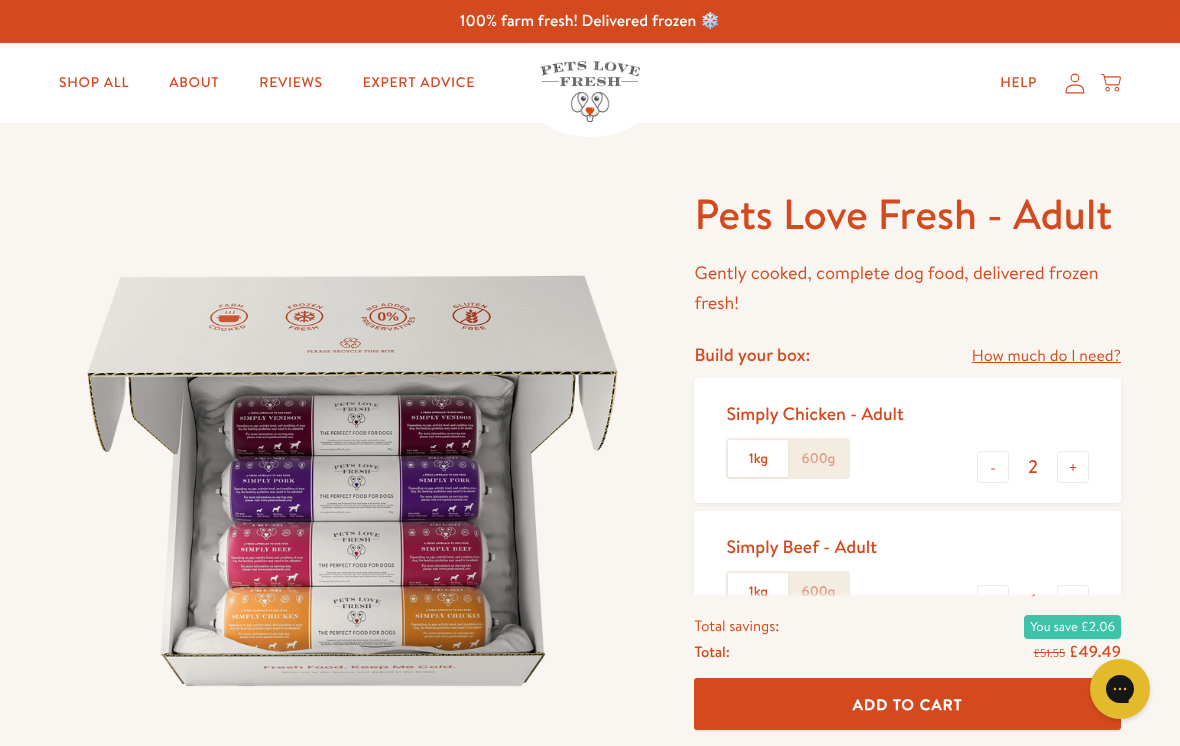 click on "-" at bounding box center [993, 467] 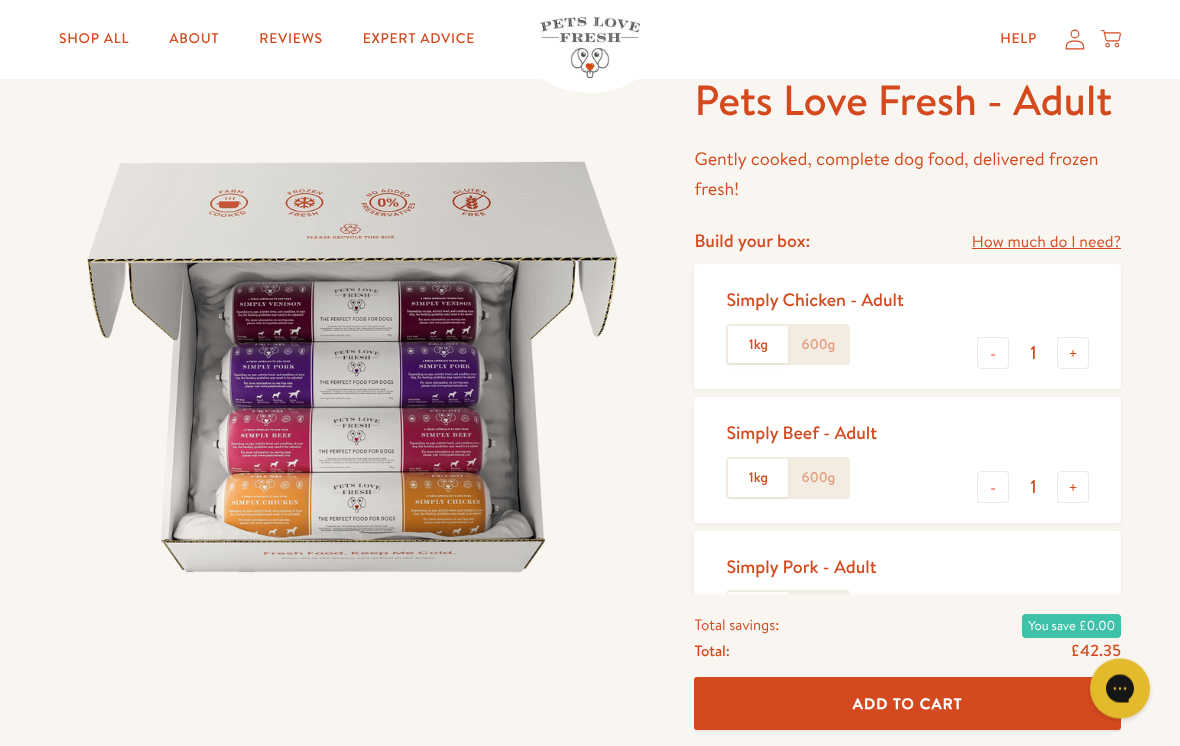 scroll, scrollTop: 124, scrollLeft: 0, axis: vertical 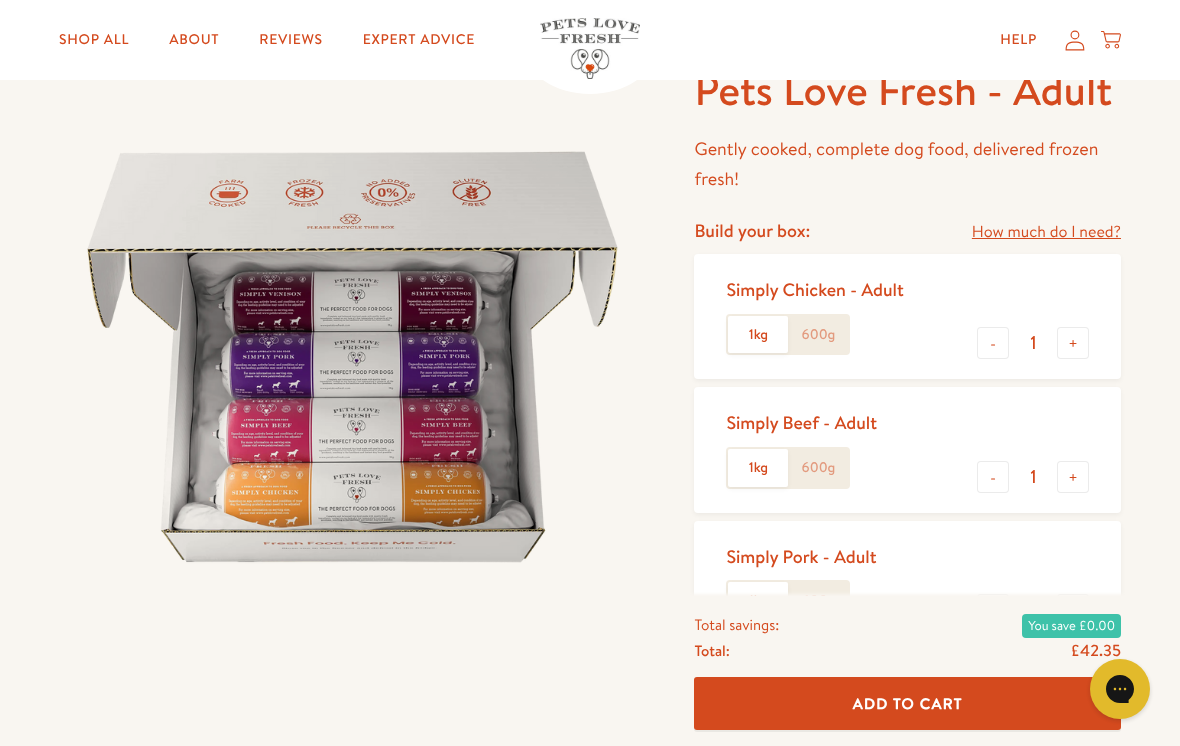click on "-" at bounding box center (993, 477) 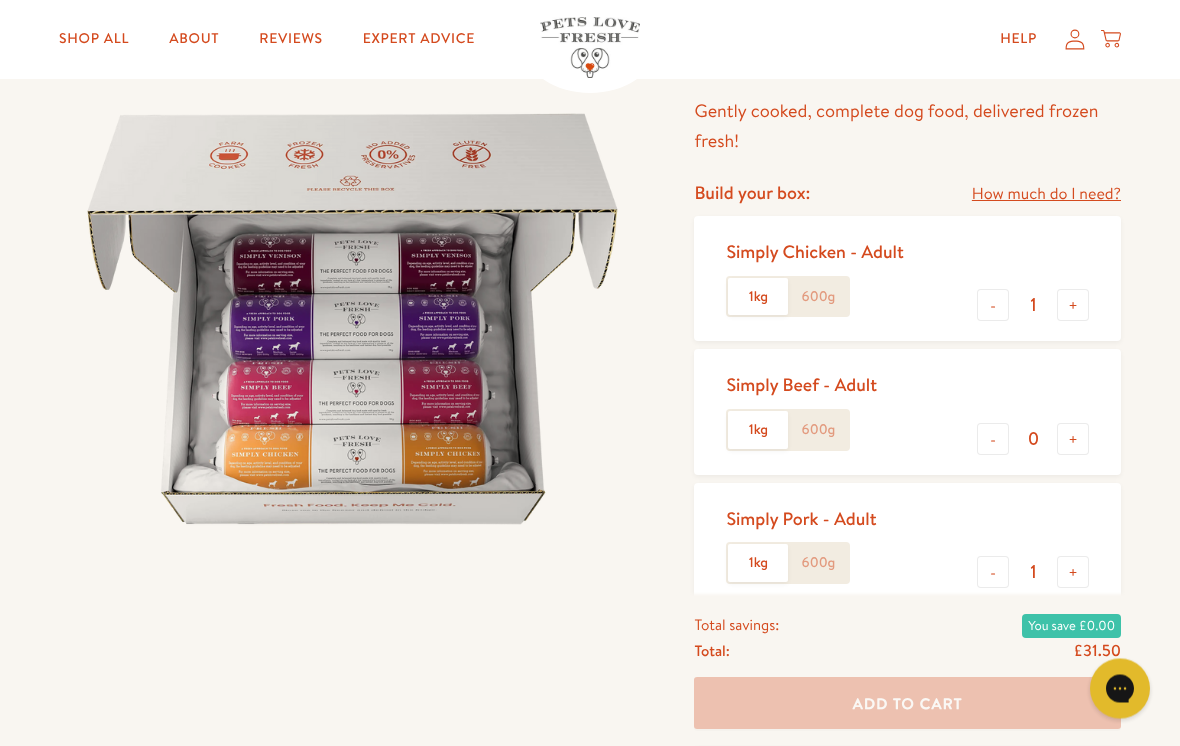 click on "-" at bounding box center (993, 573) 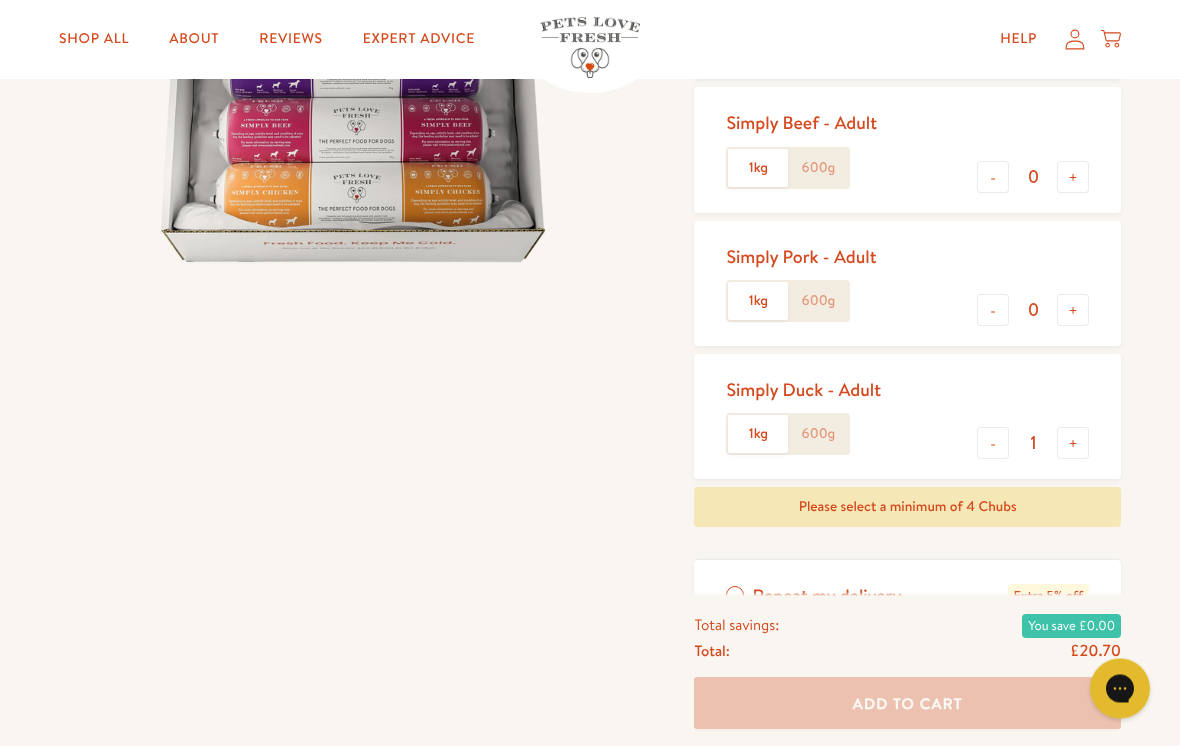 scroll, scrollTop: 423, scrollLeft: 0, axis: vertical 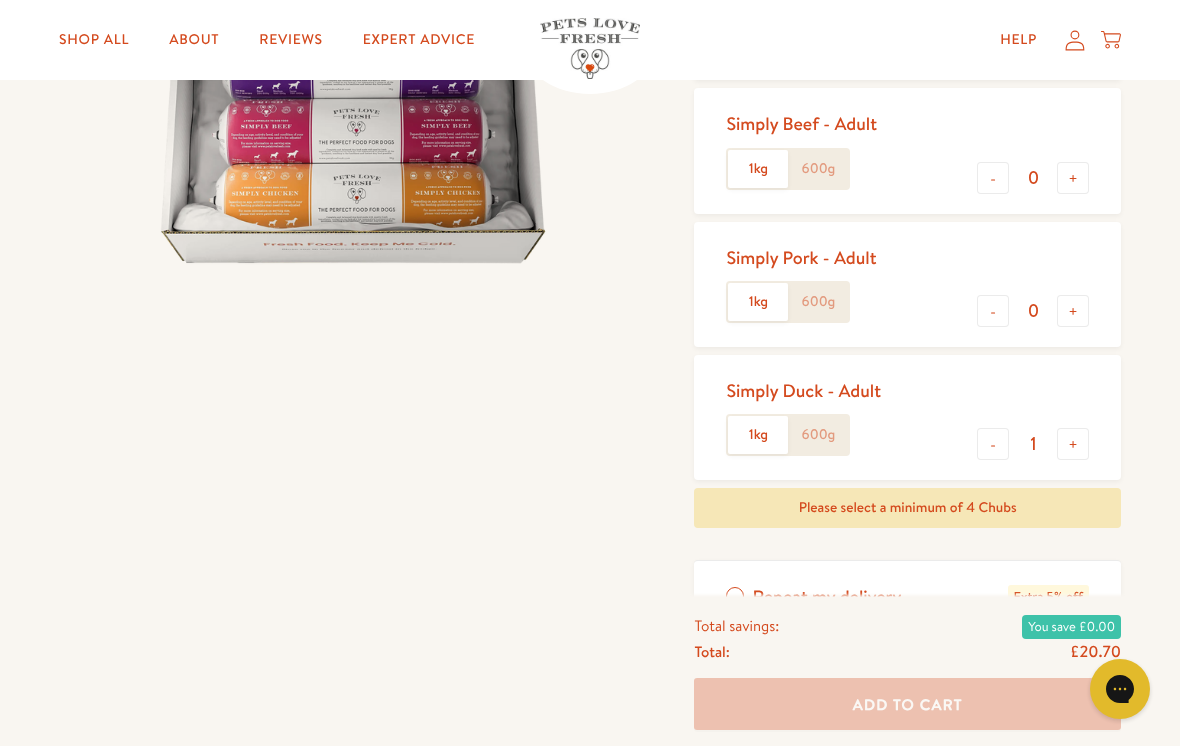 click on "-" at bounding box center [993, 444] 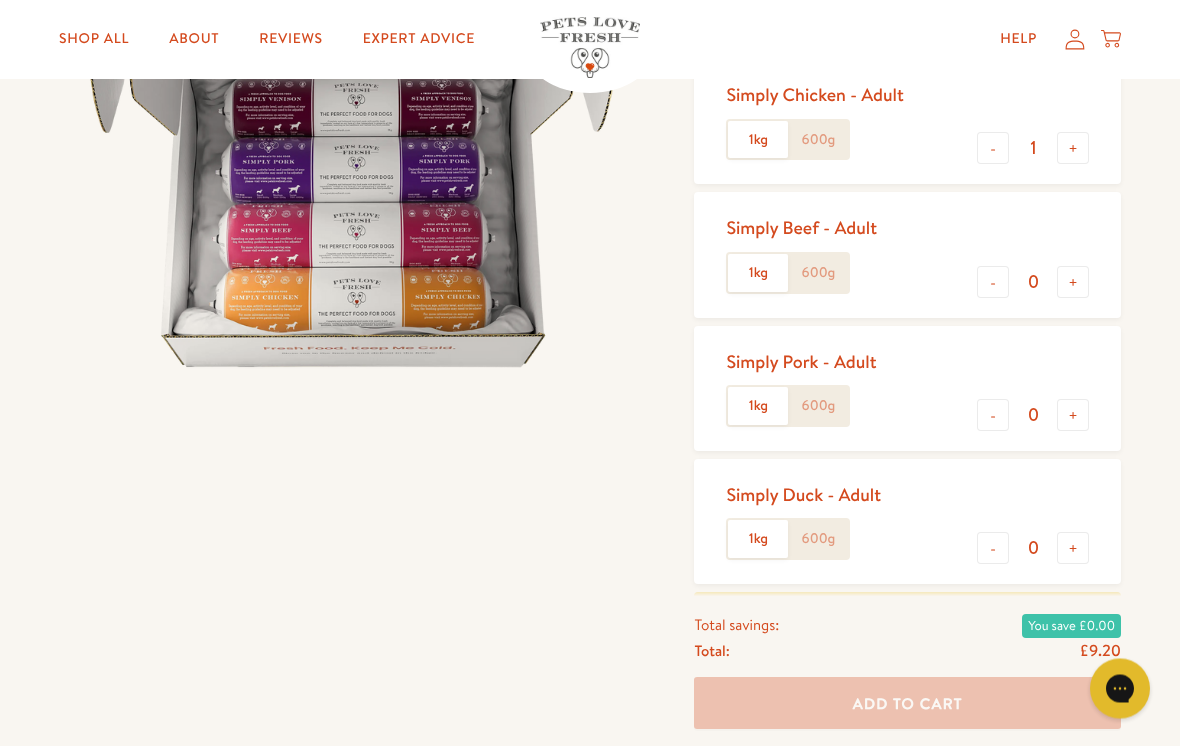 scroll, scrollTop: 319, scrollLeft: 0, axis: vertical 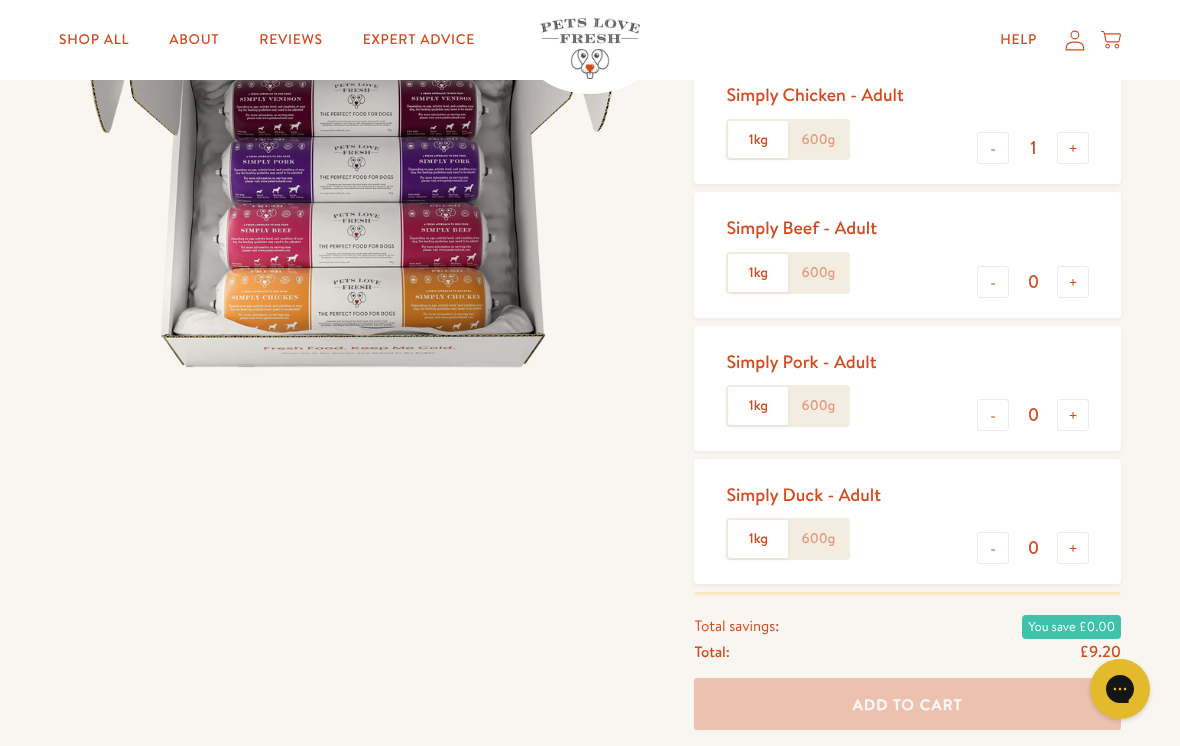 click on "-" at bounding box center [993, 148] 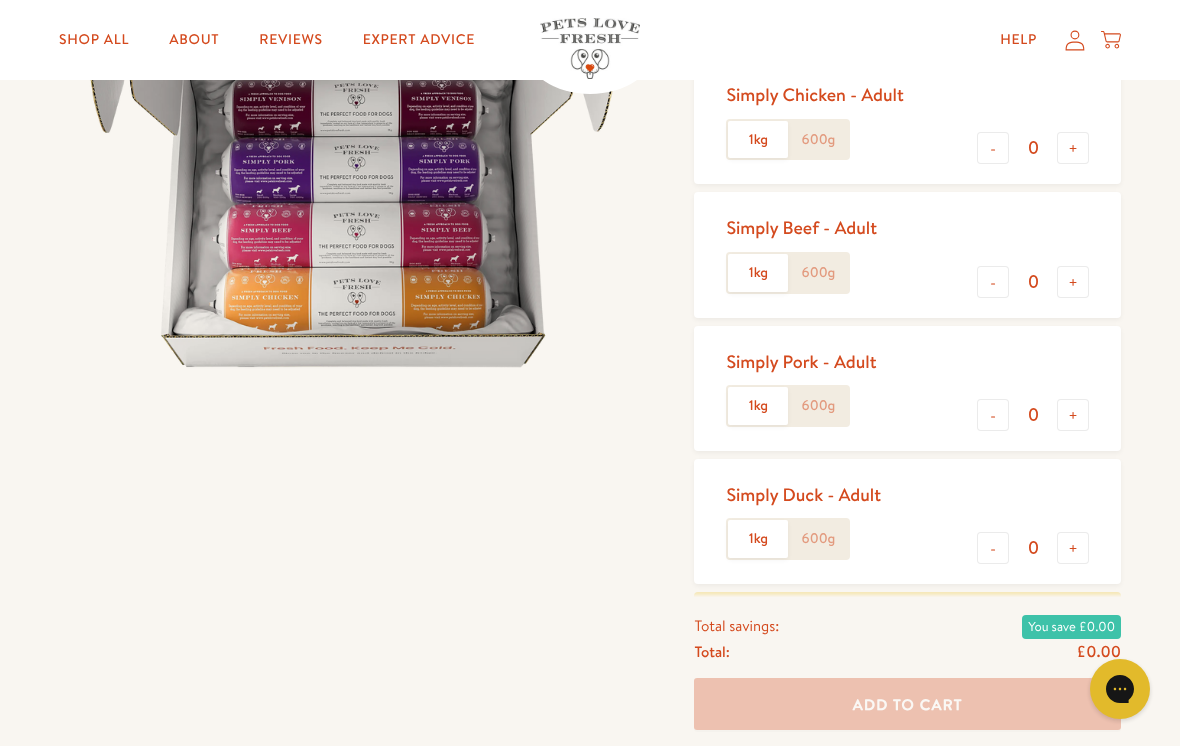 click on "+" at bounding box center (1073, 282) 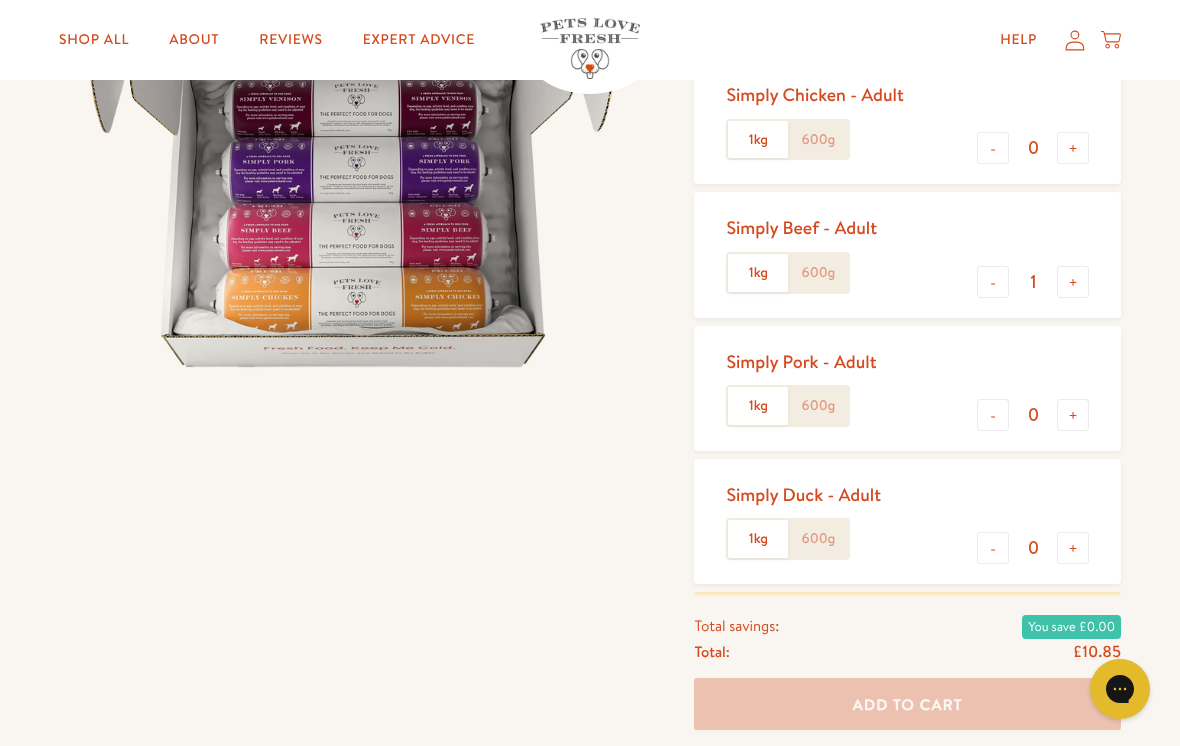 click on "-" at bounding box center [993, 282] 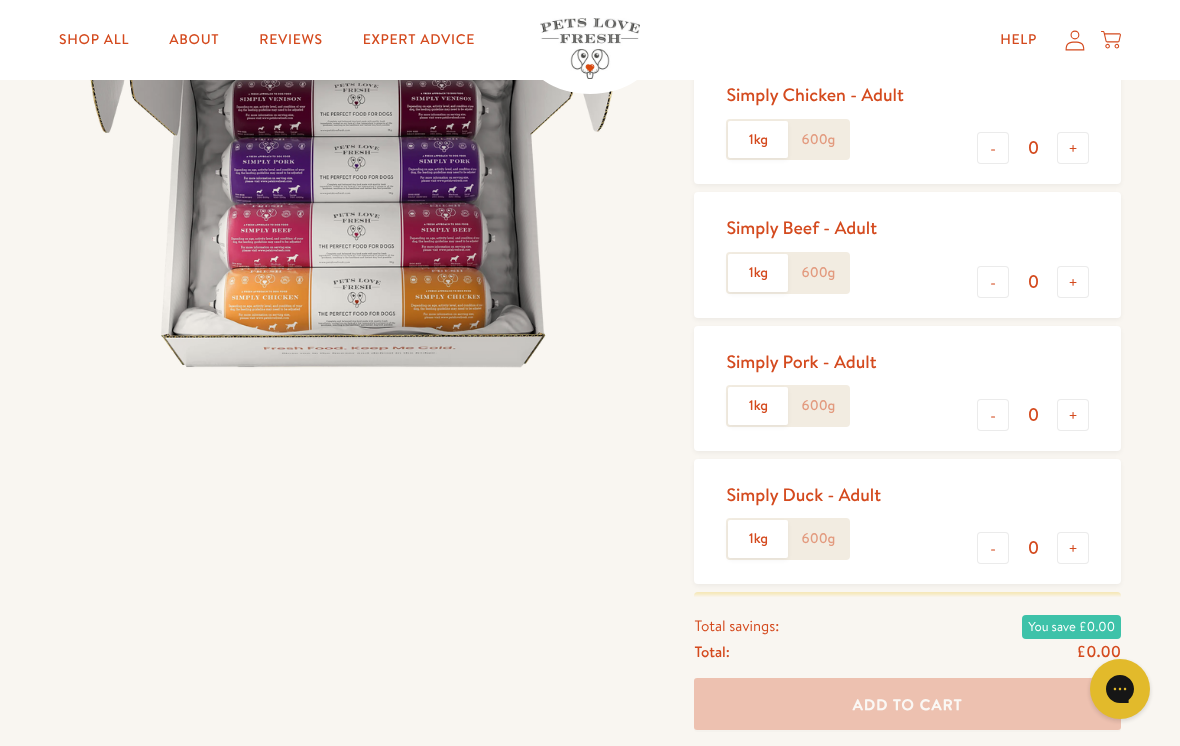 click on "+" at bounding box center [1073, 415] 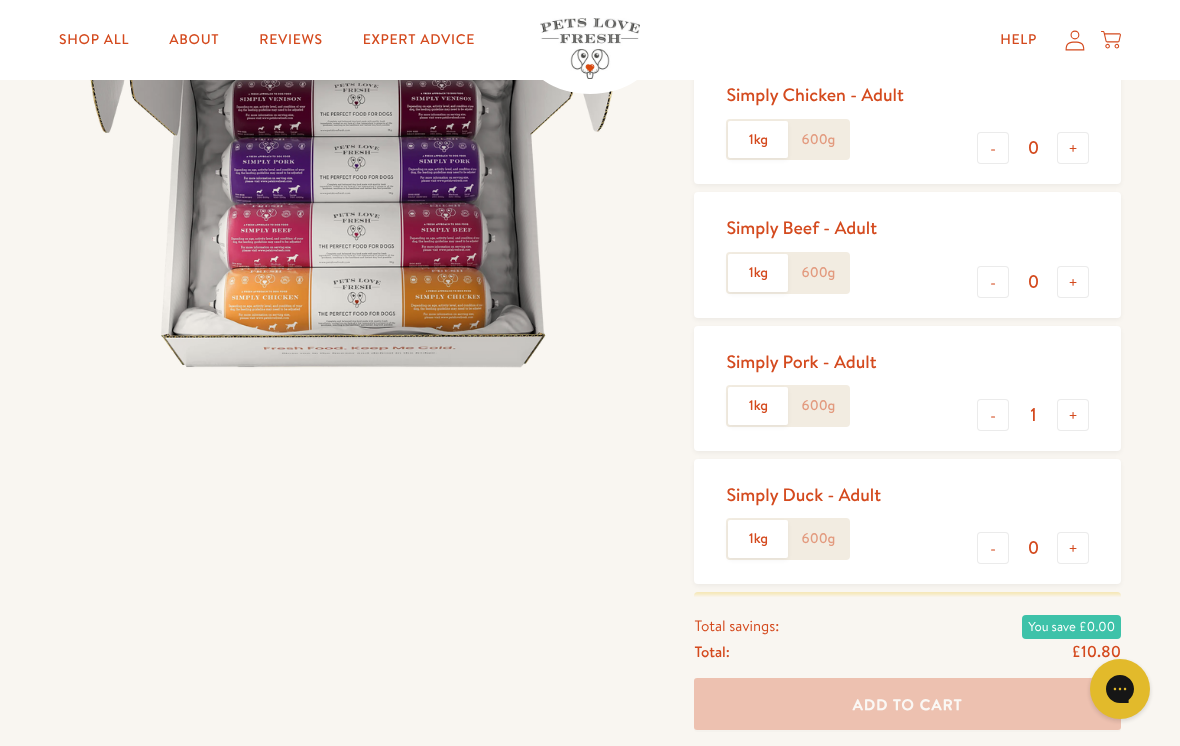 click on "-" at bounding box center [993, 415] 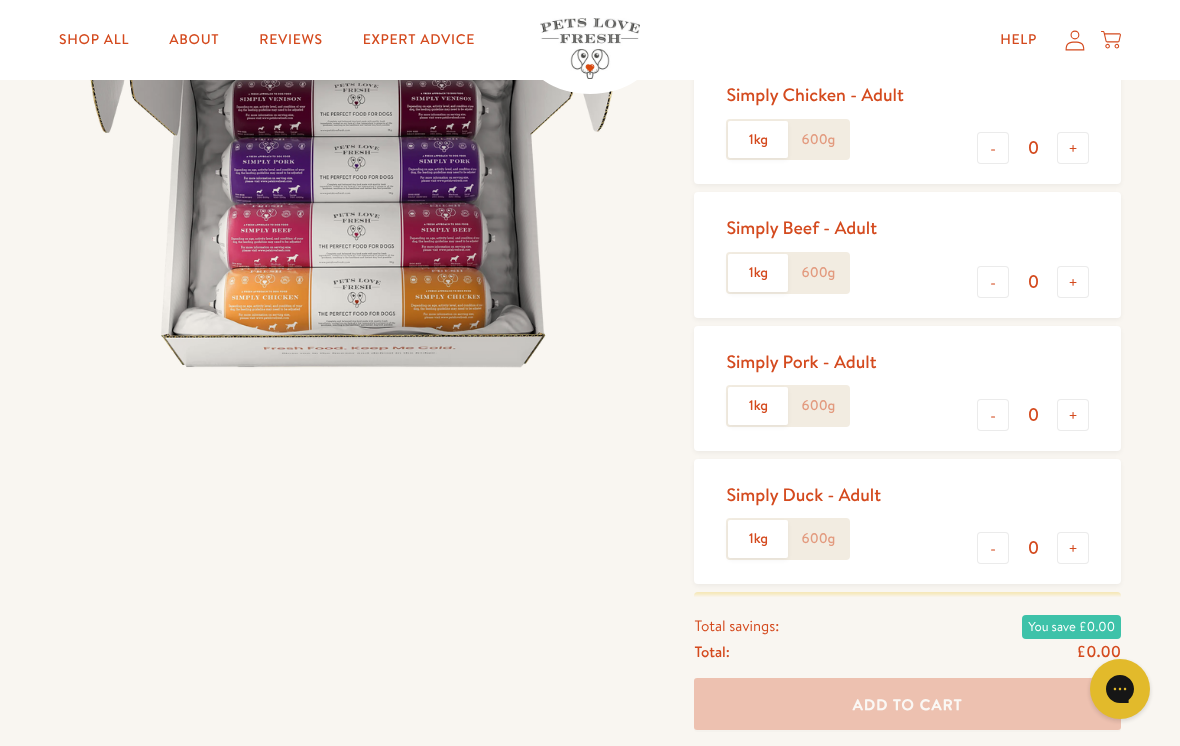 click on "+" at bounding box center (1073, 548) 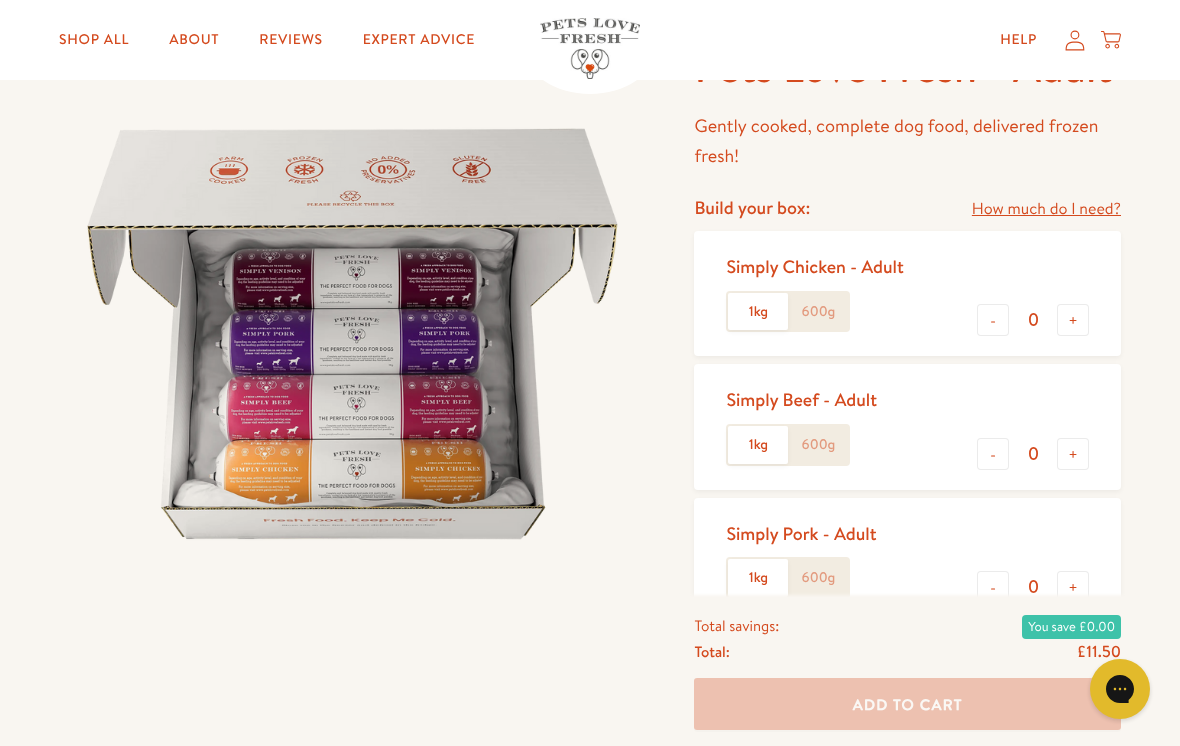 scroll, scrollTop: 0, scrollLeft: 0, axis: both 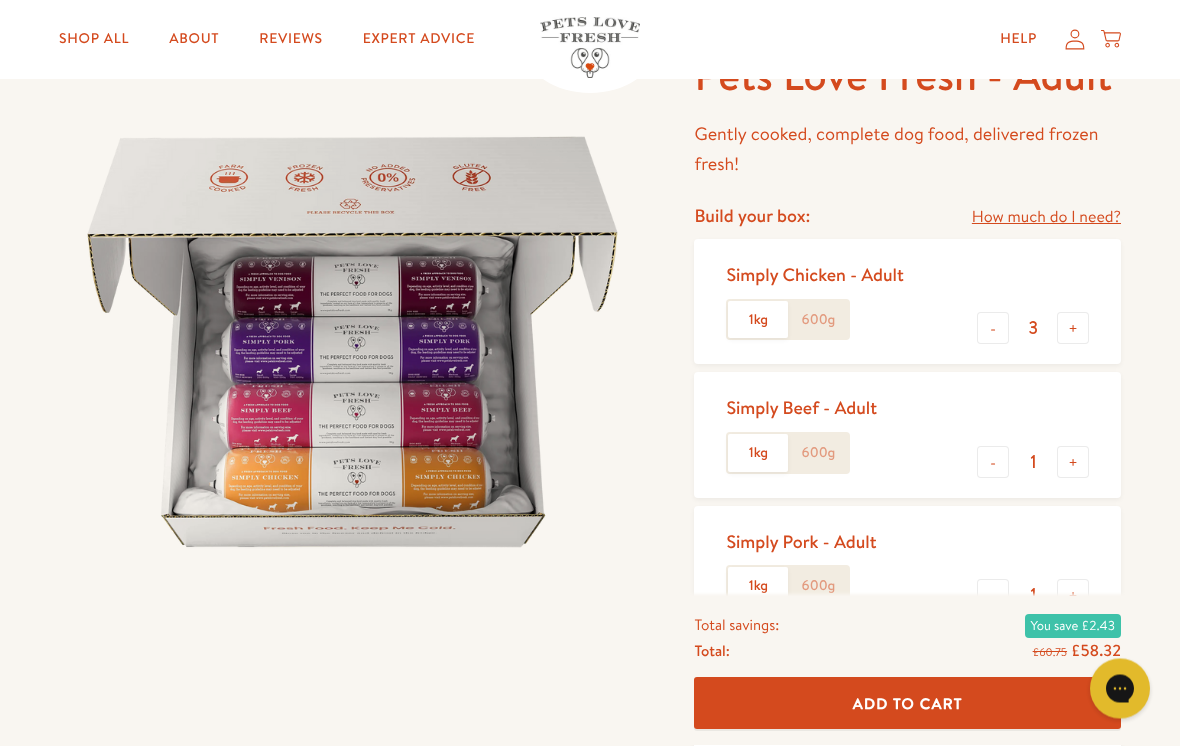 click on "600g" 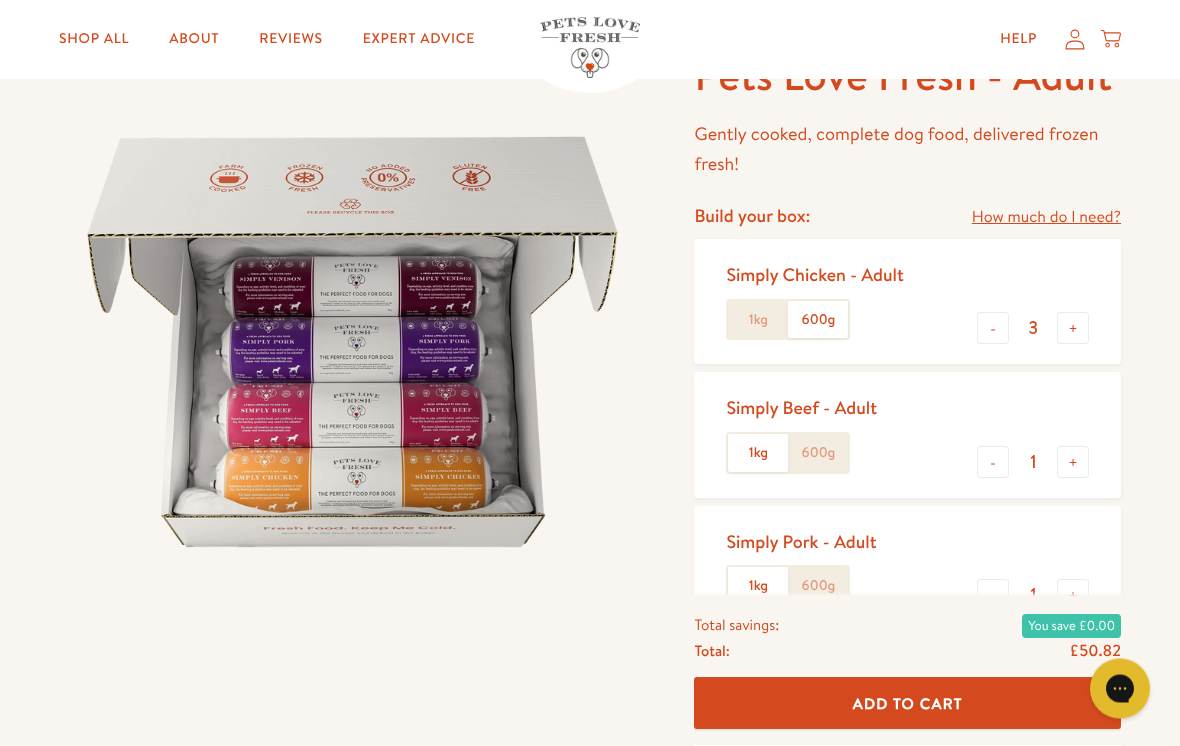 scroll, scrollTop: 139, scrollLeft: 0, axis: vertical 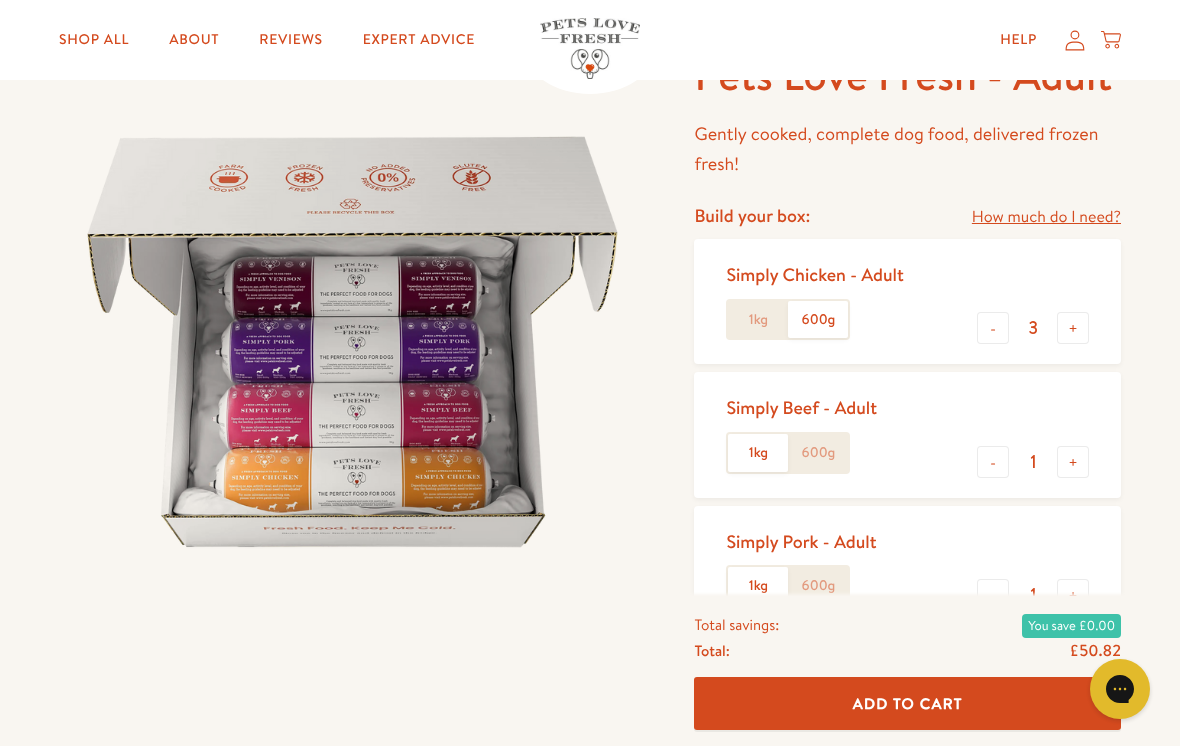 click on "-" at bounding box center (993, 328) 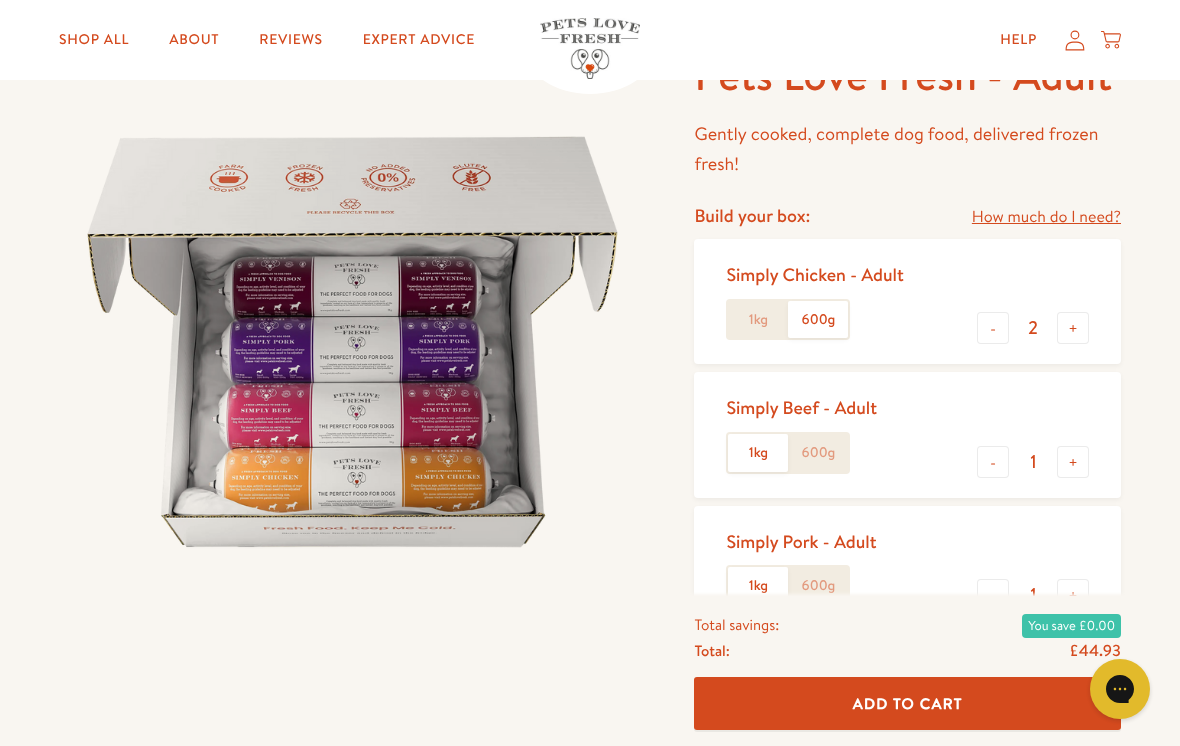 click on "-" at bounding box center (993, 328) 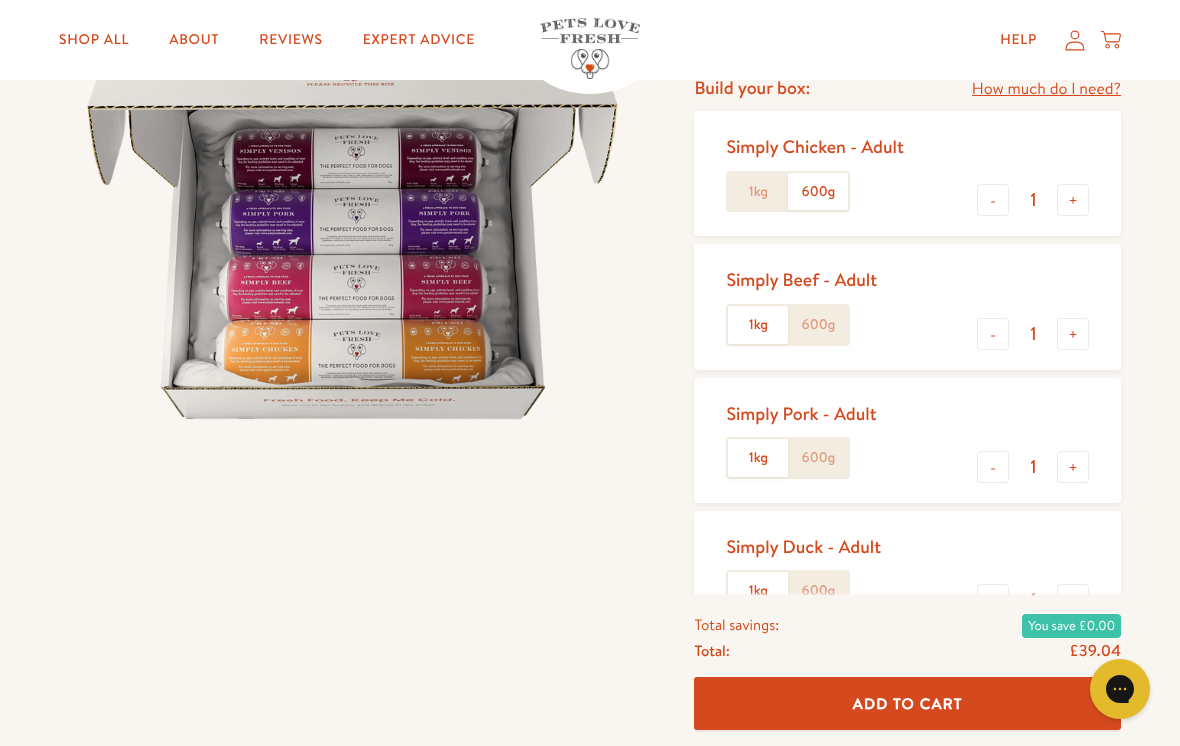 scroll, scrollTop: 268, scrollLeft: 0, axis: vertical 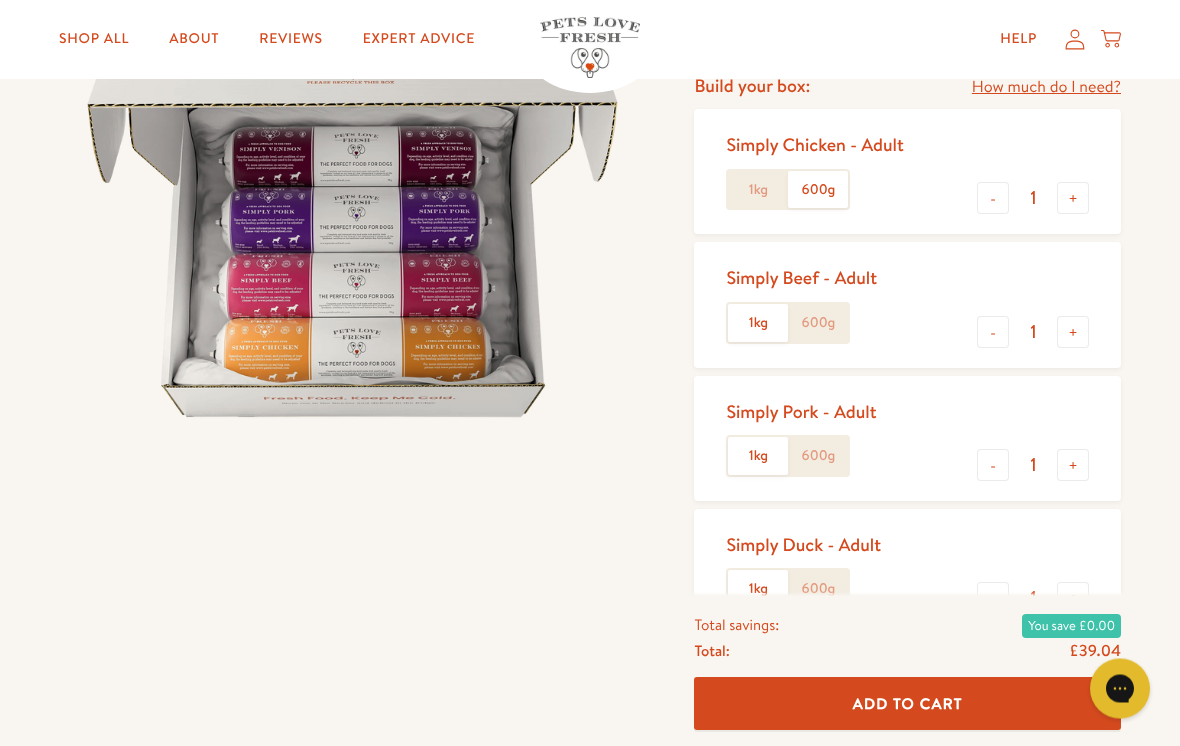 click on "-" at bounding box center [993, 333] 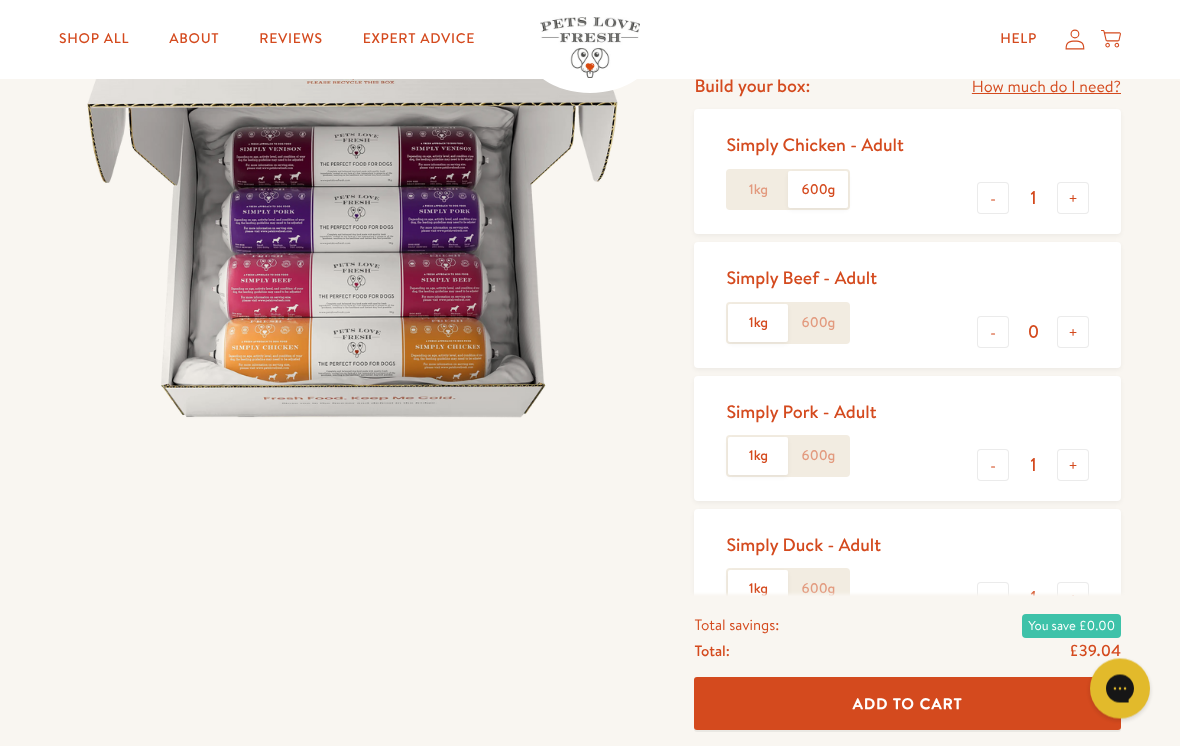scroll, scrollTop: 269, scrollLeft: 0, axis: vertical 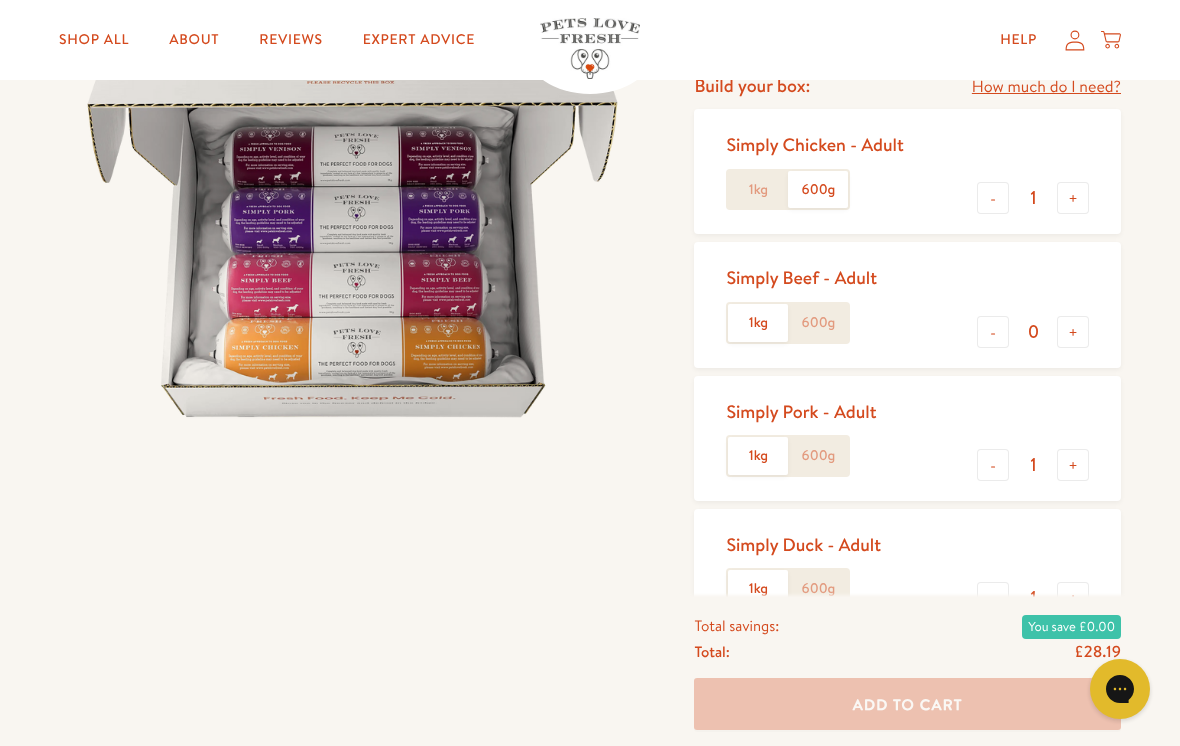 click on "-" at bounding box center (993, 465) 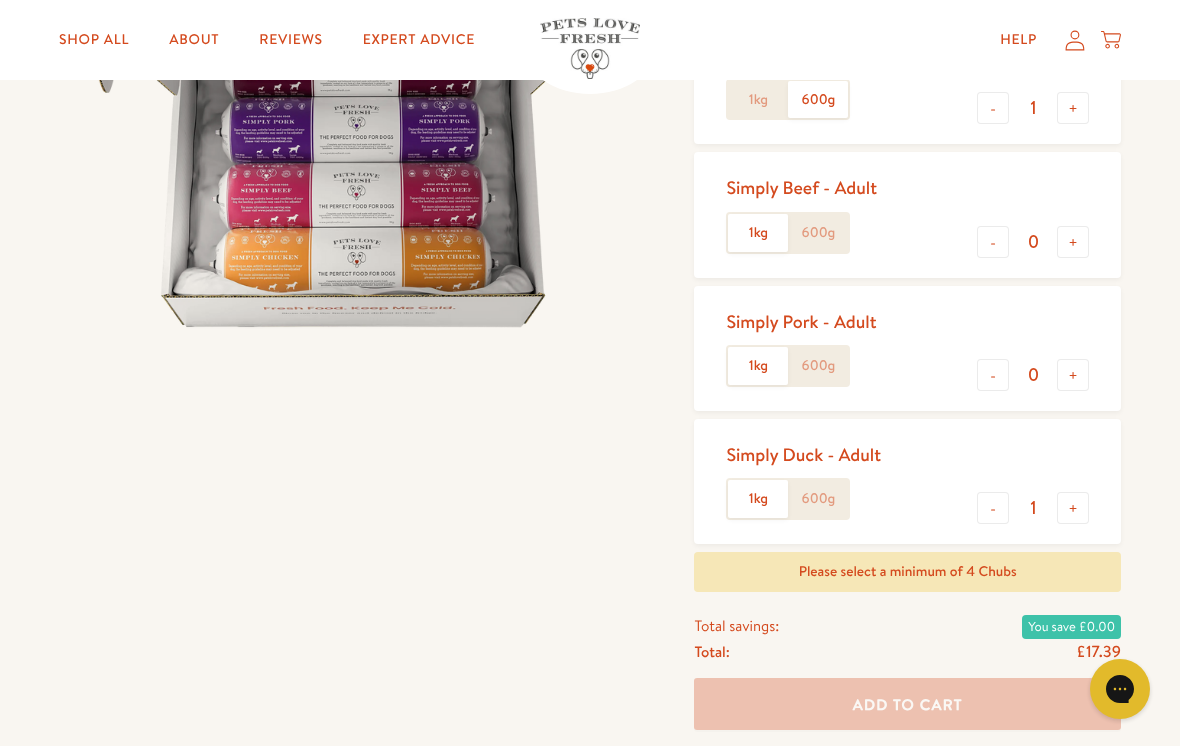 scroll, scrollTop: 354, scrollLeft: 0, axis: vertical 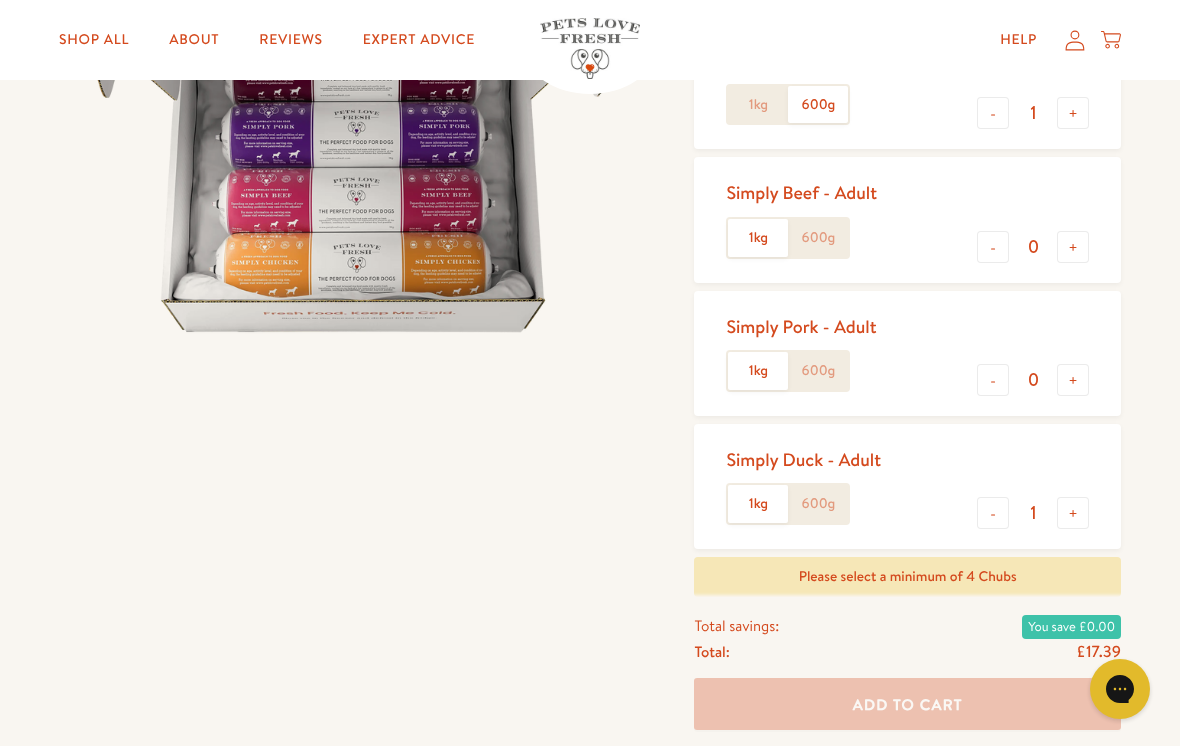 click on "-" at bounding box center (993, 247) 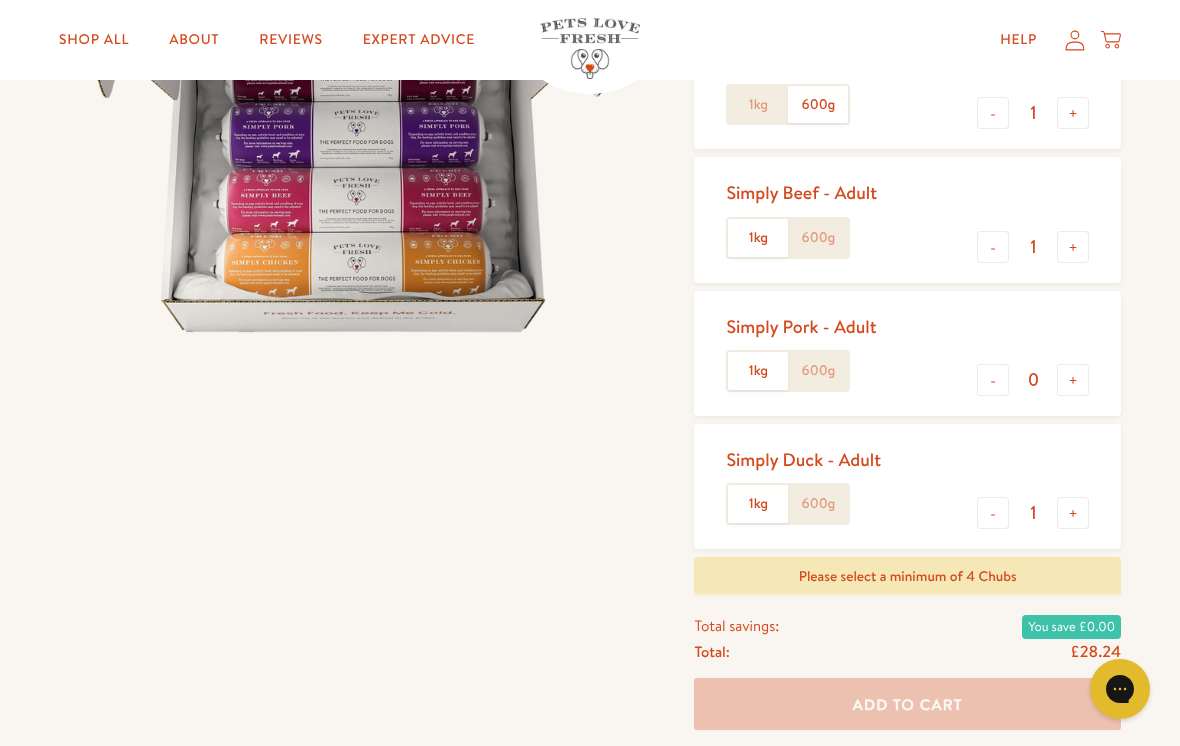 click on "+" at bounding box center [1073, 380] 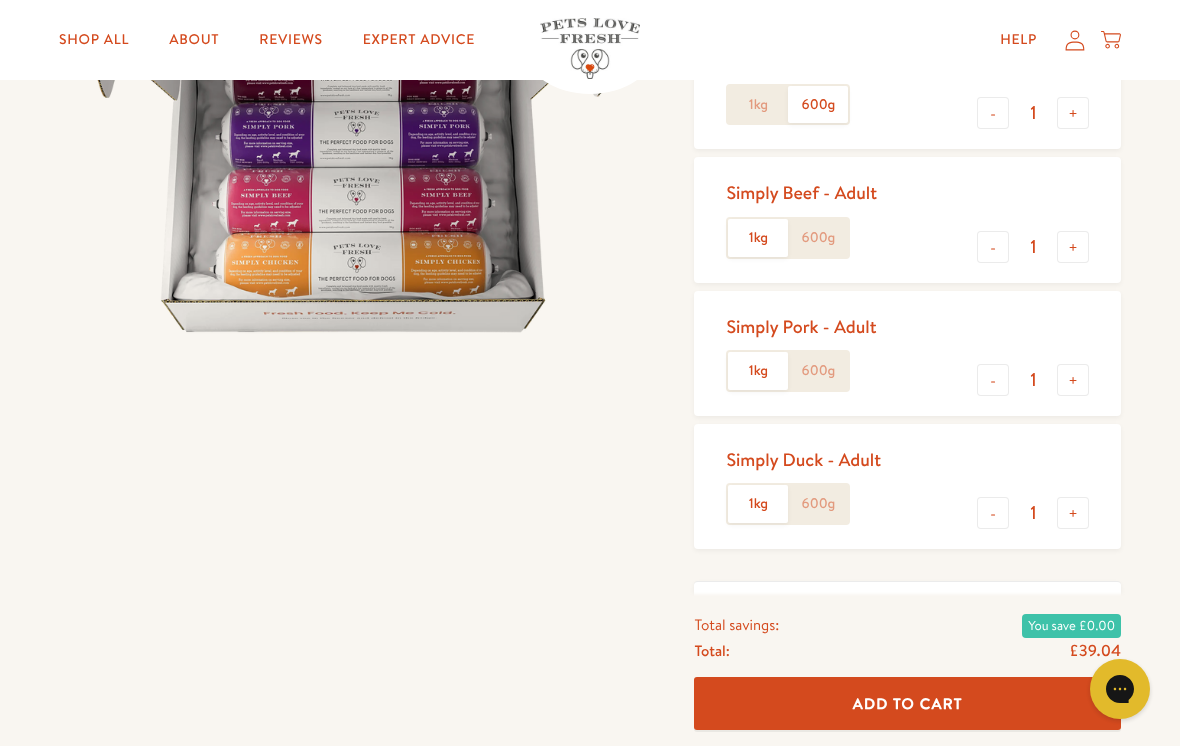 click on "+" at bounding box center (1073, 513) 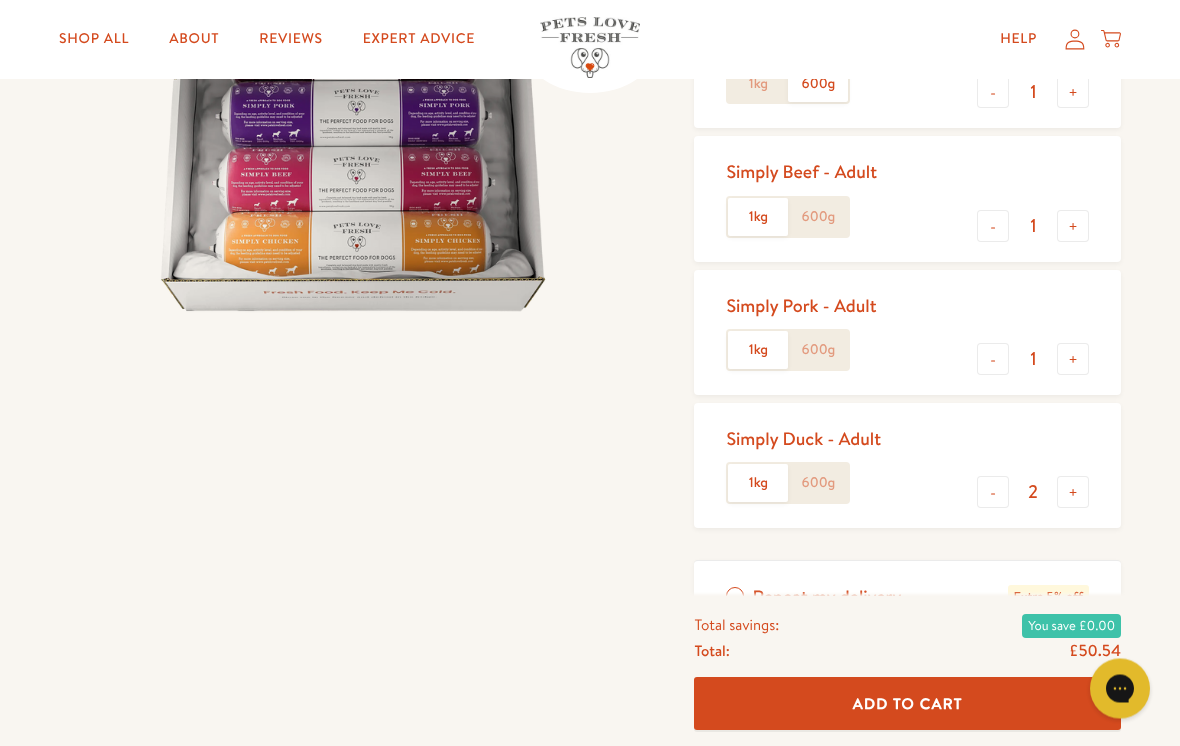 scroll, scrollTop: 375, scrollLeft: 0, axis: vertical 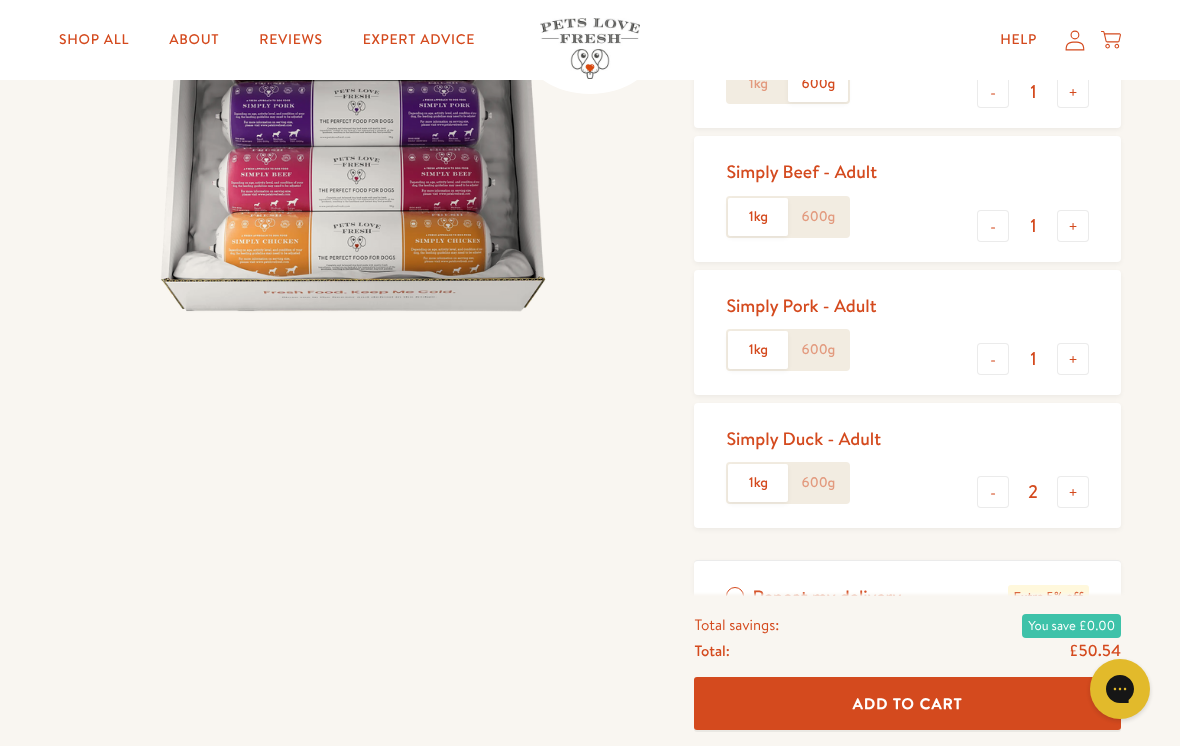 click on "-" at bounding box center (993, 492) 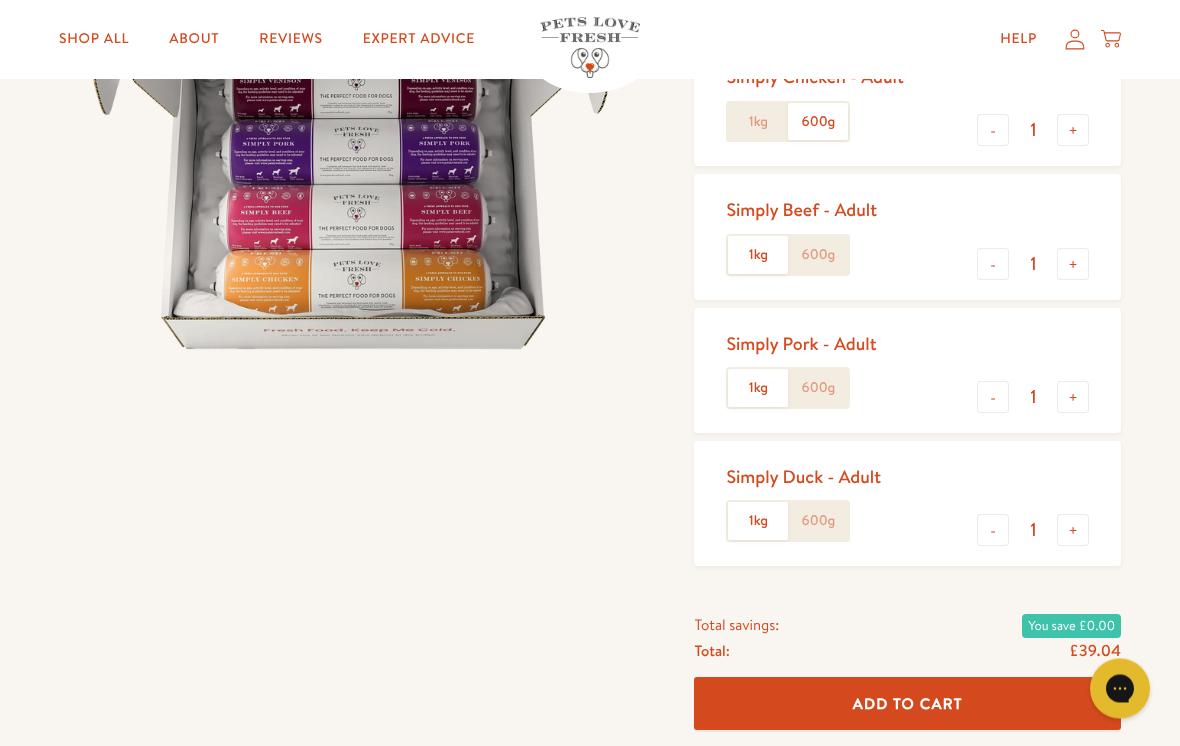 scroll, scrollTop: 336, scrollLeft: 0, axis: vertical 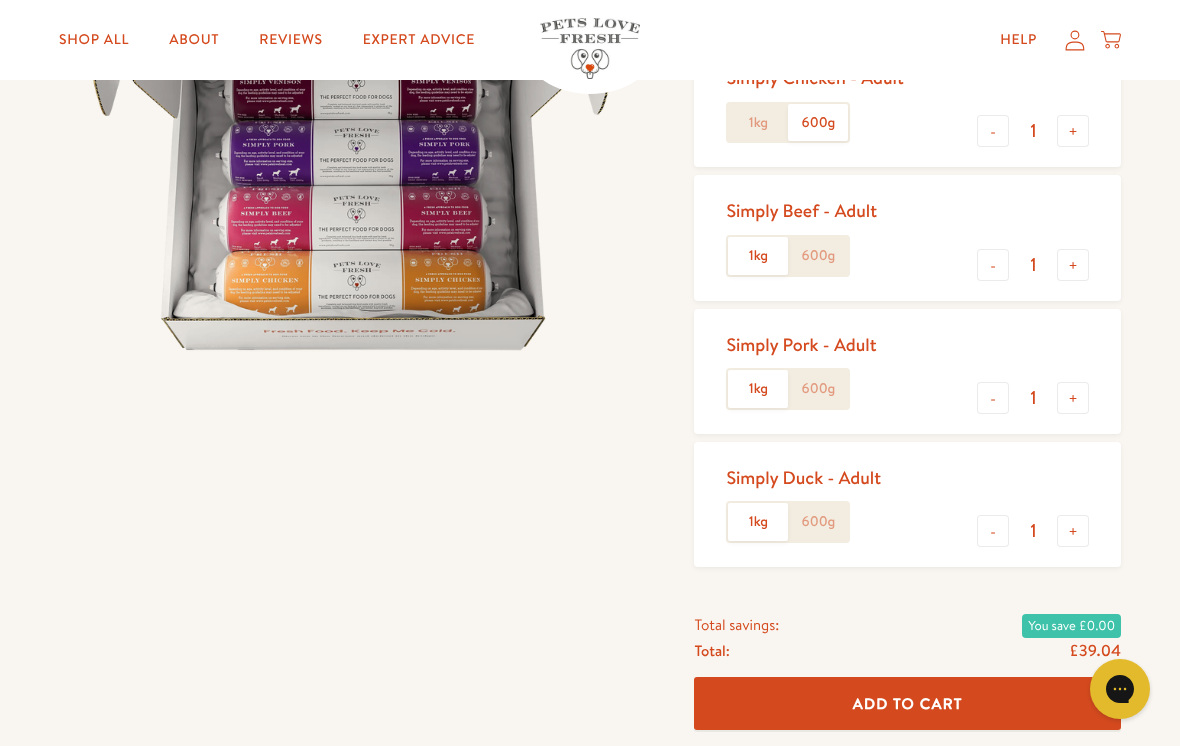click on "+" at bounding box center (1073, 531) 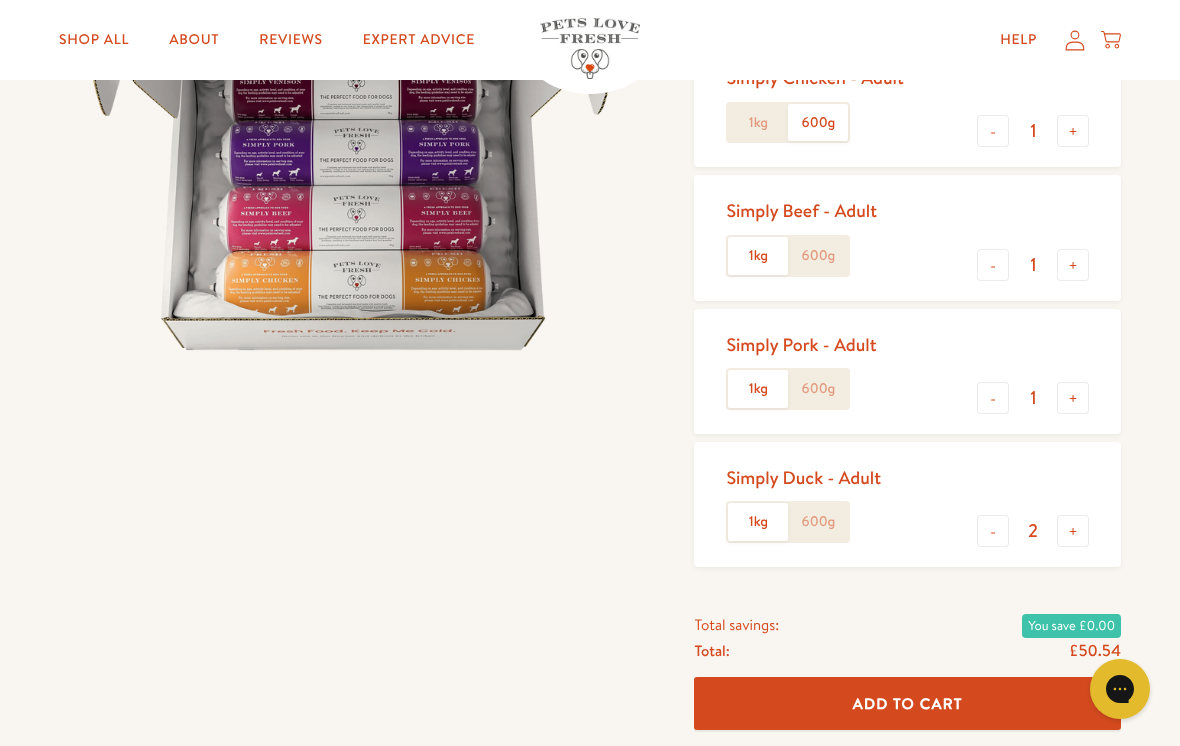 click on "-" at bounding box center [993, 531] 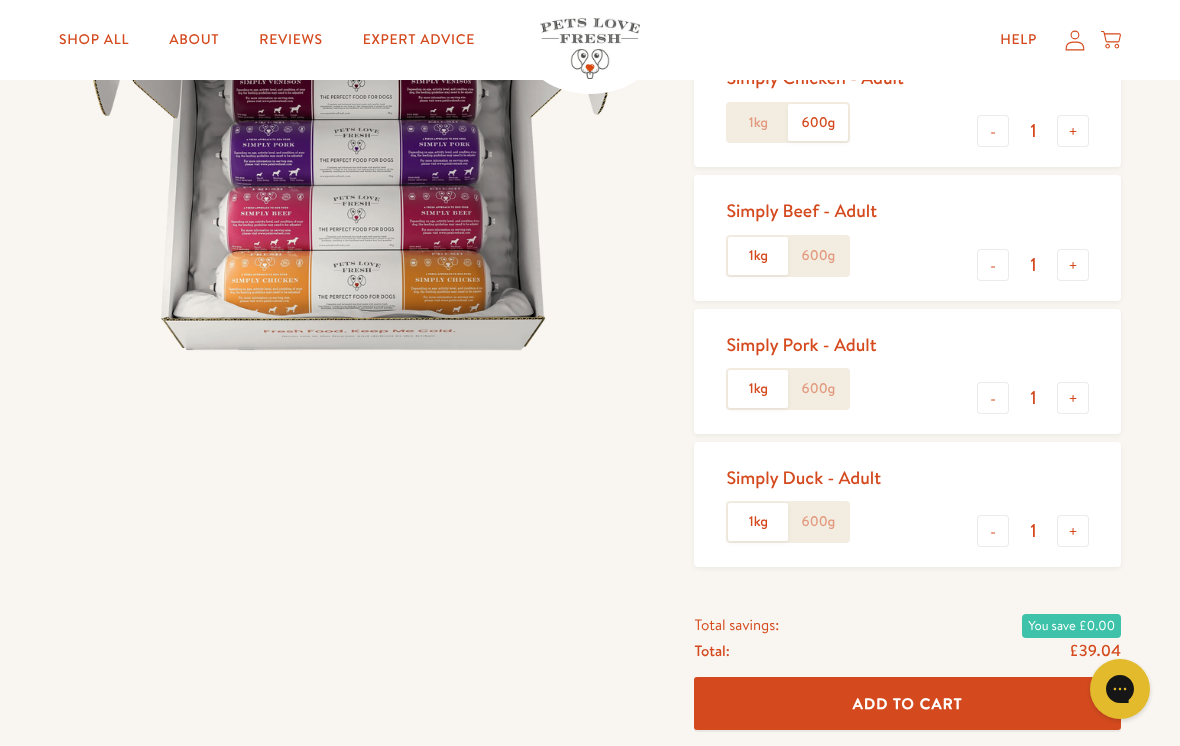 click on "-" at bounding box center (993, 531) 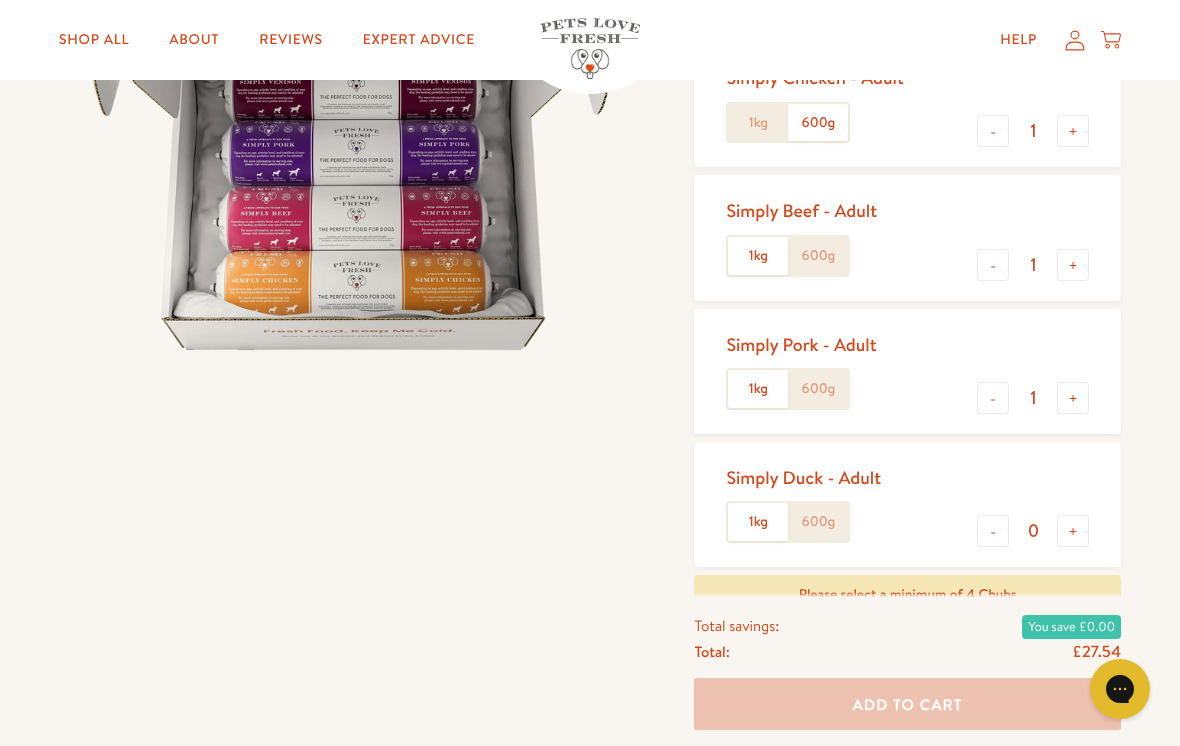 click on "-" at bounding box center (993, 398) 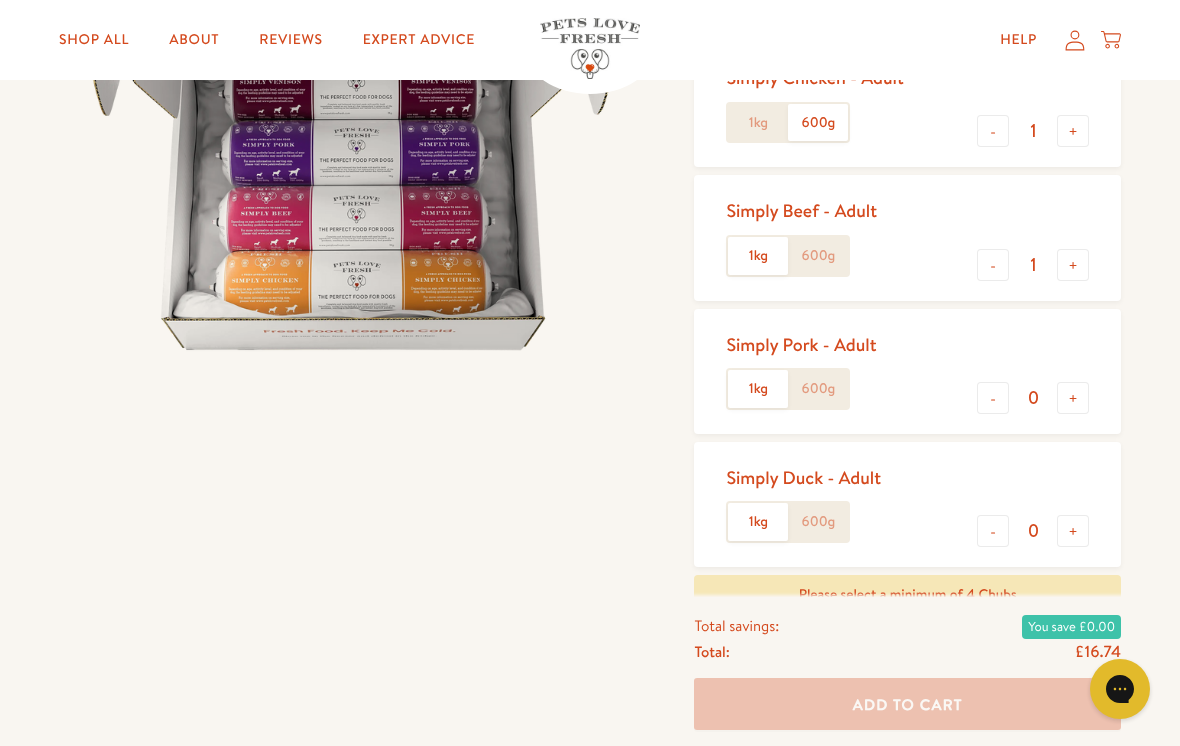 click on "-" at bounding box center (993, 398) 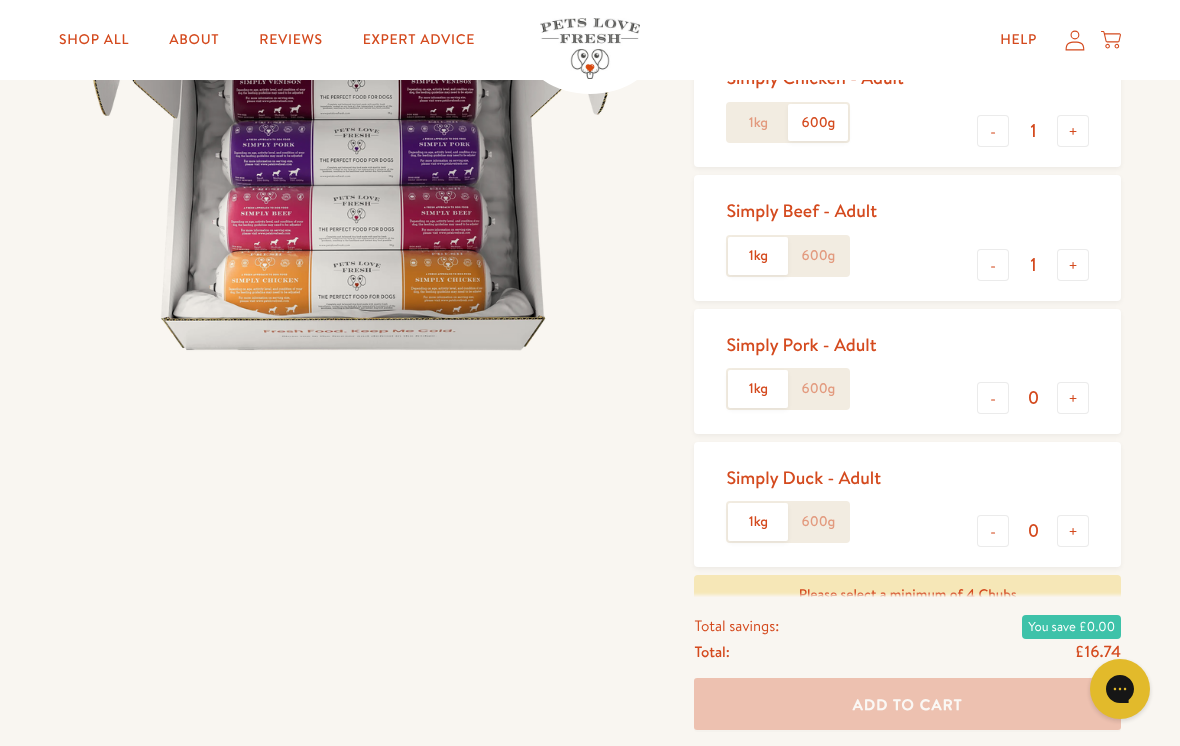 click on "+" at bounding box center (1073, 131) 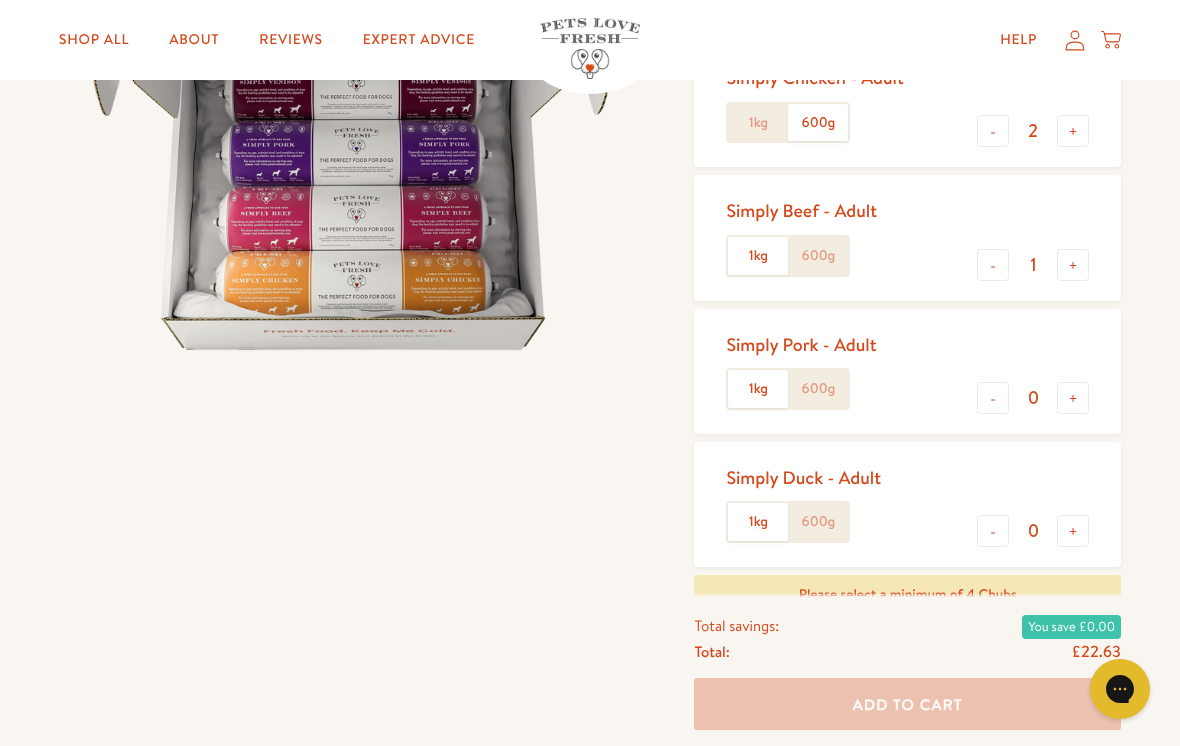 click on "+" at bounding box center [1073, 265] 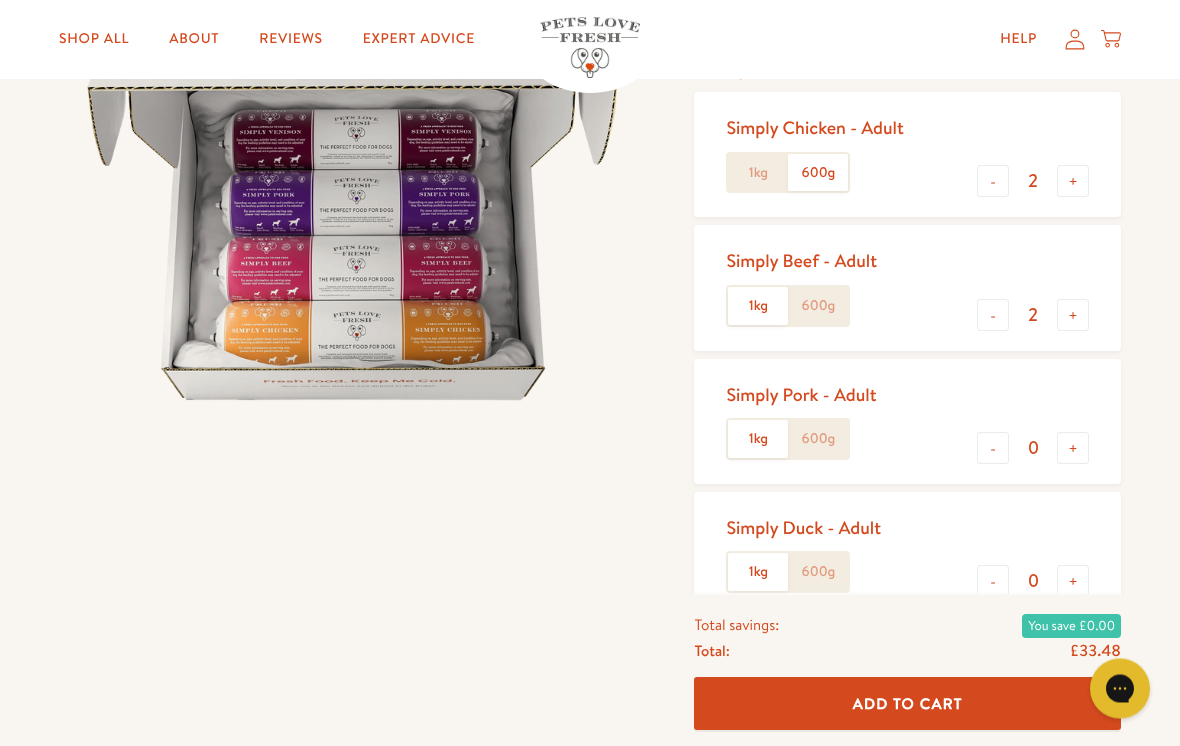scroll, scrollTop: 284, scrollLeft: 0, axis: vertical 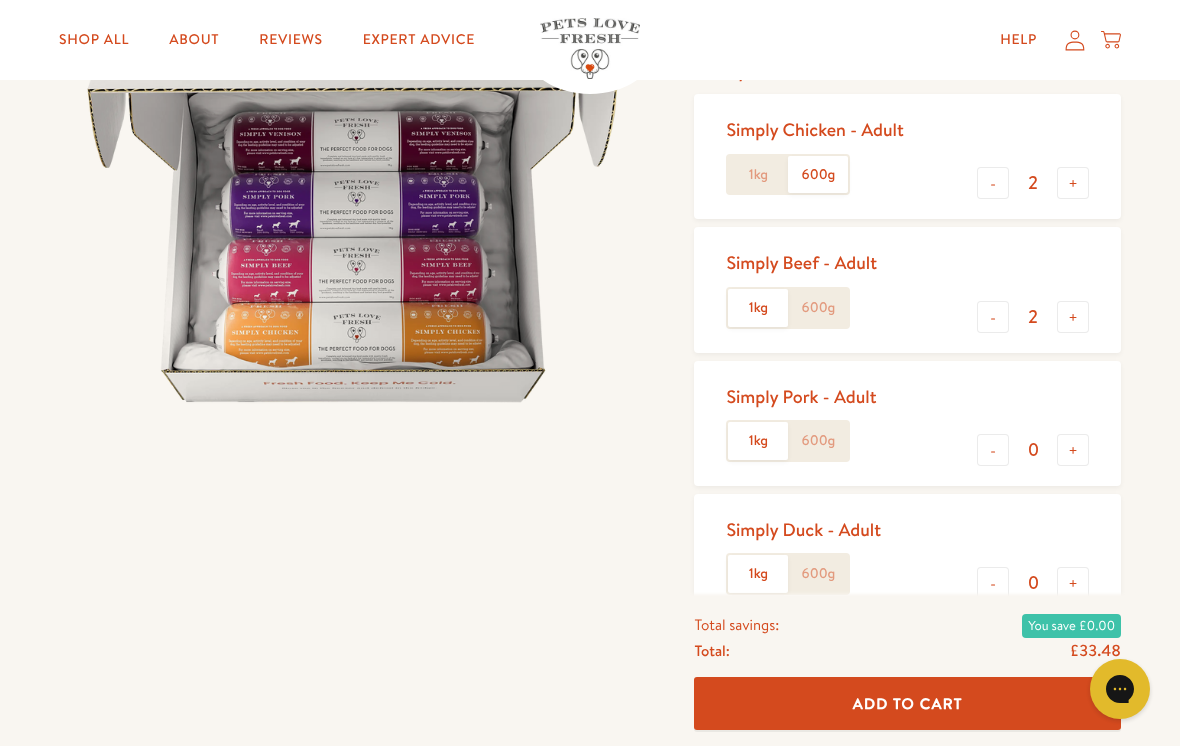 click on "-" at bounding box center (993, 317) 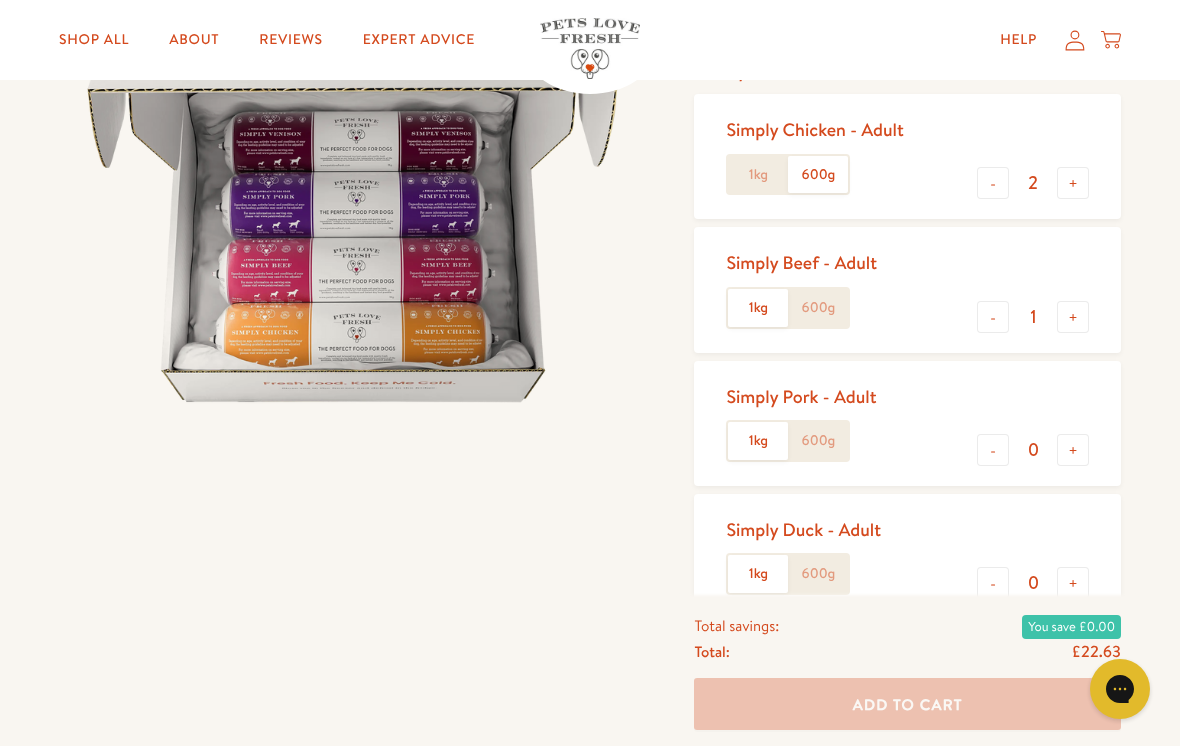 click on "-" at bounding box center [993, 317] 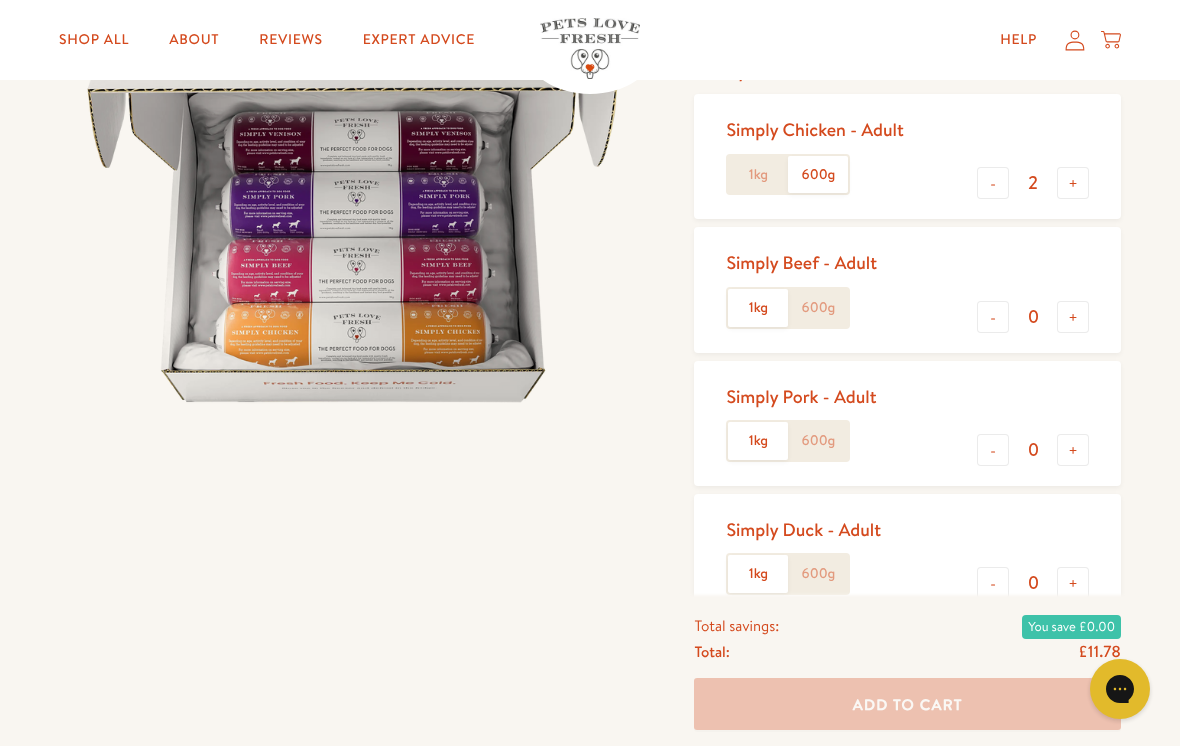 click on "+" at bounding box center (1073, 183) 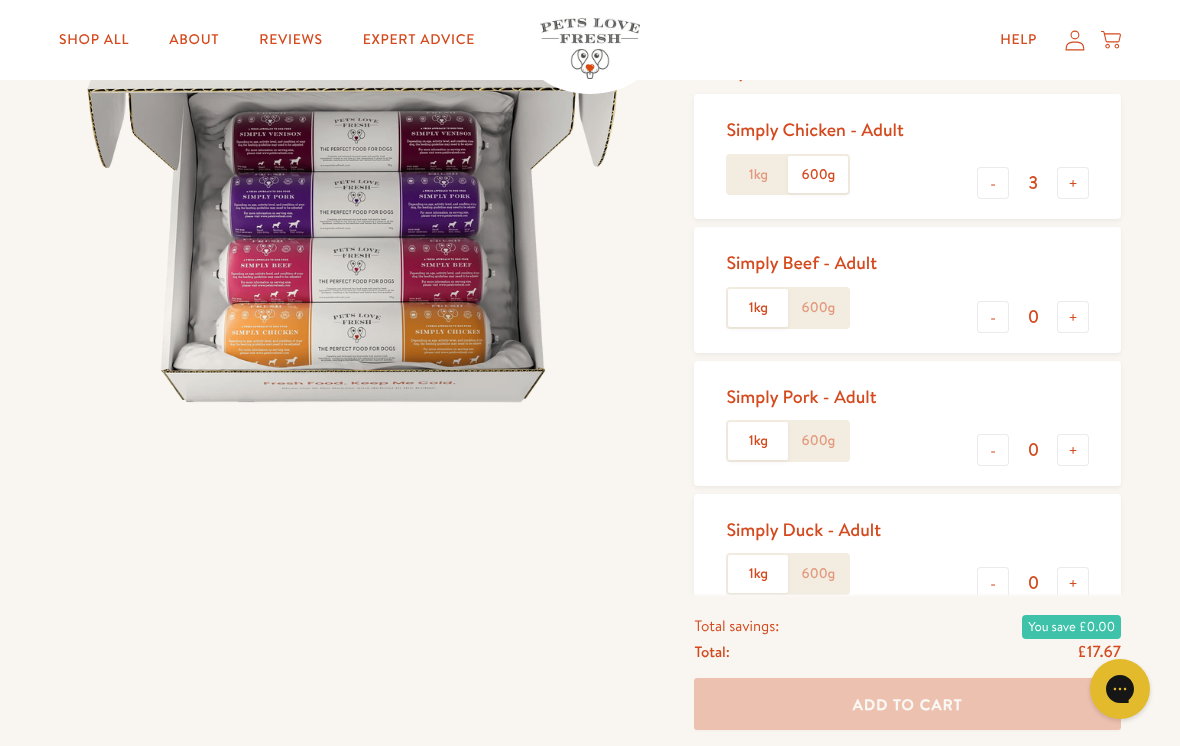 click on "+" at bounding box center (1073, 183) 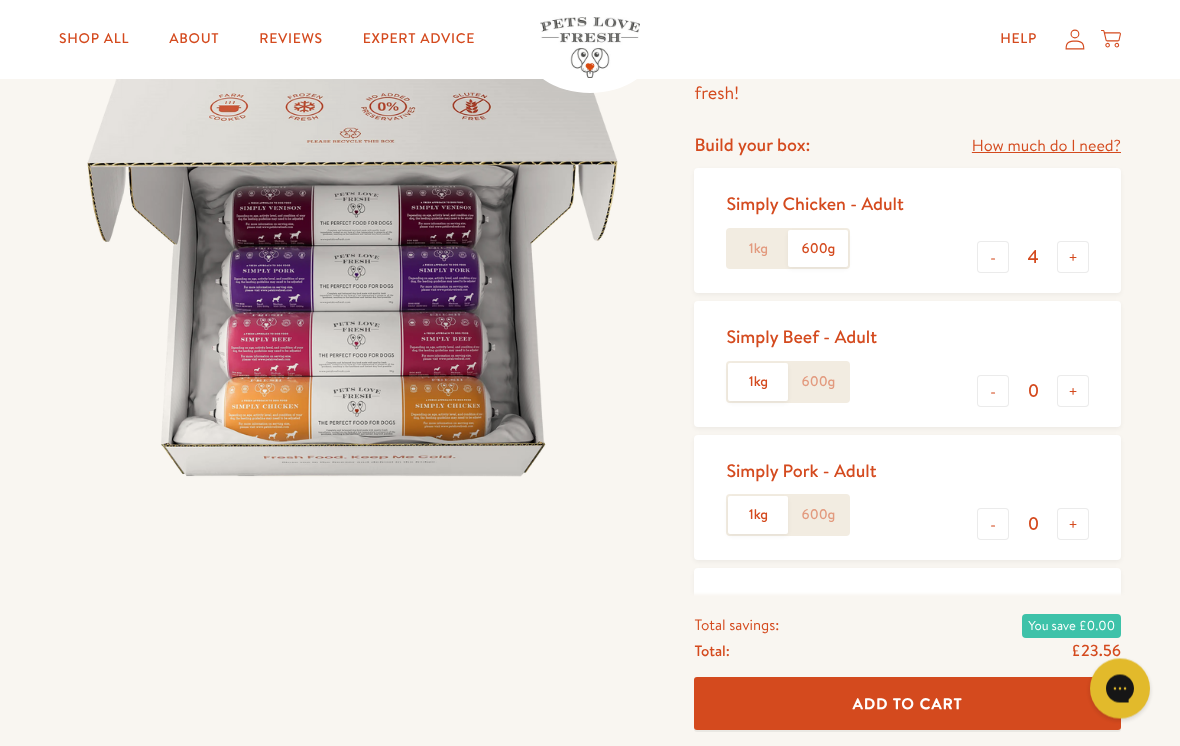 scroll, scrollTop: 210, scrollLeft: 0, axis: vertical 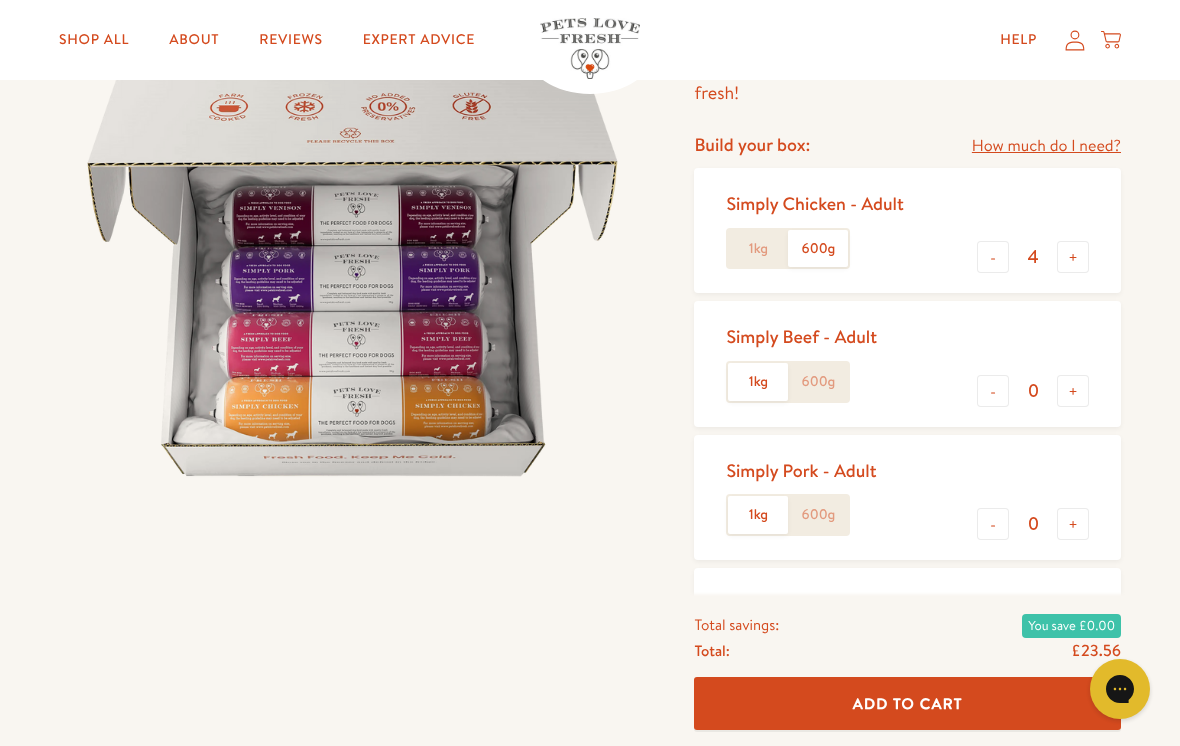 click on "600g" 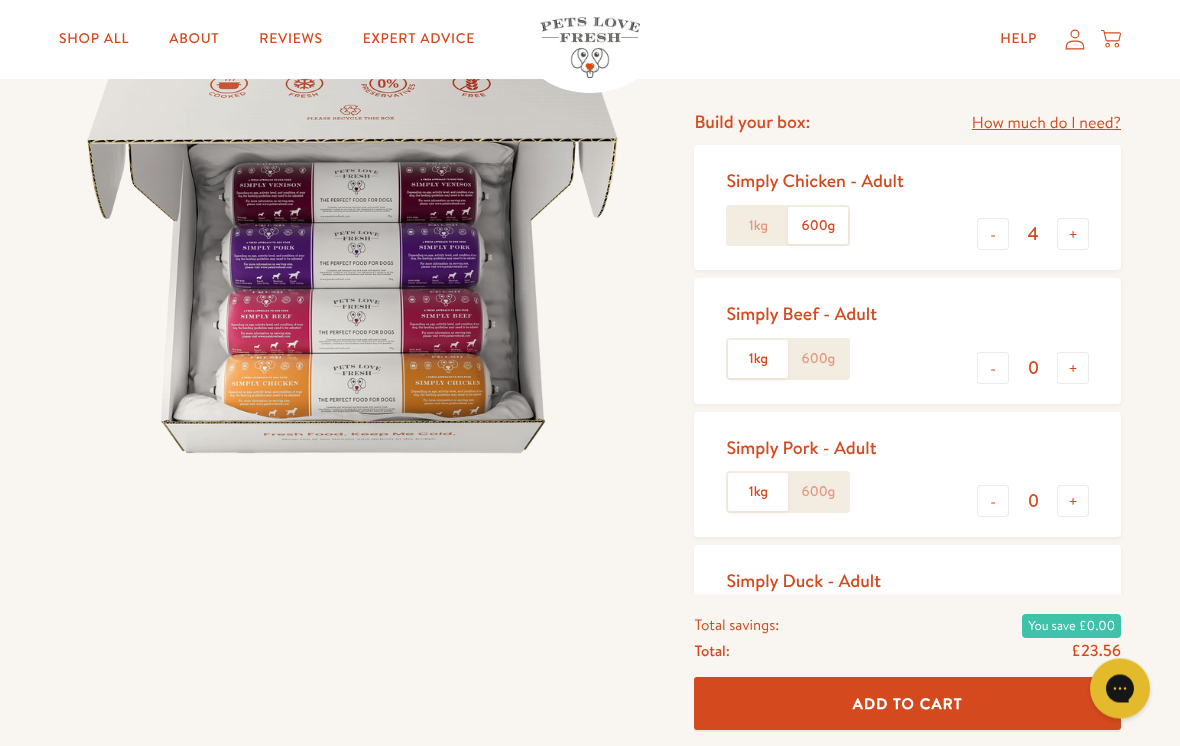 scroll, scrollTop: 232, scrollLeft: 0, axis: vertical 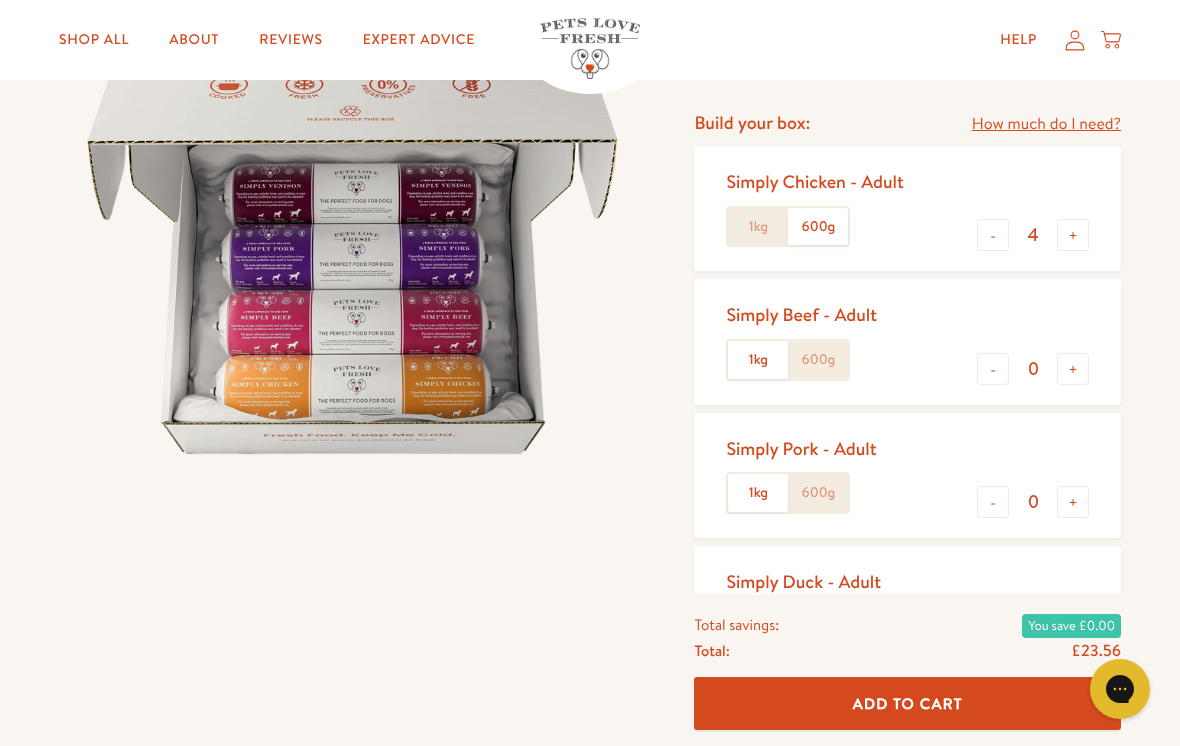 click on "1kg" 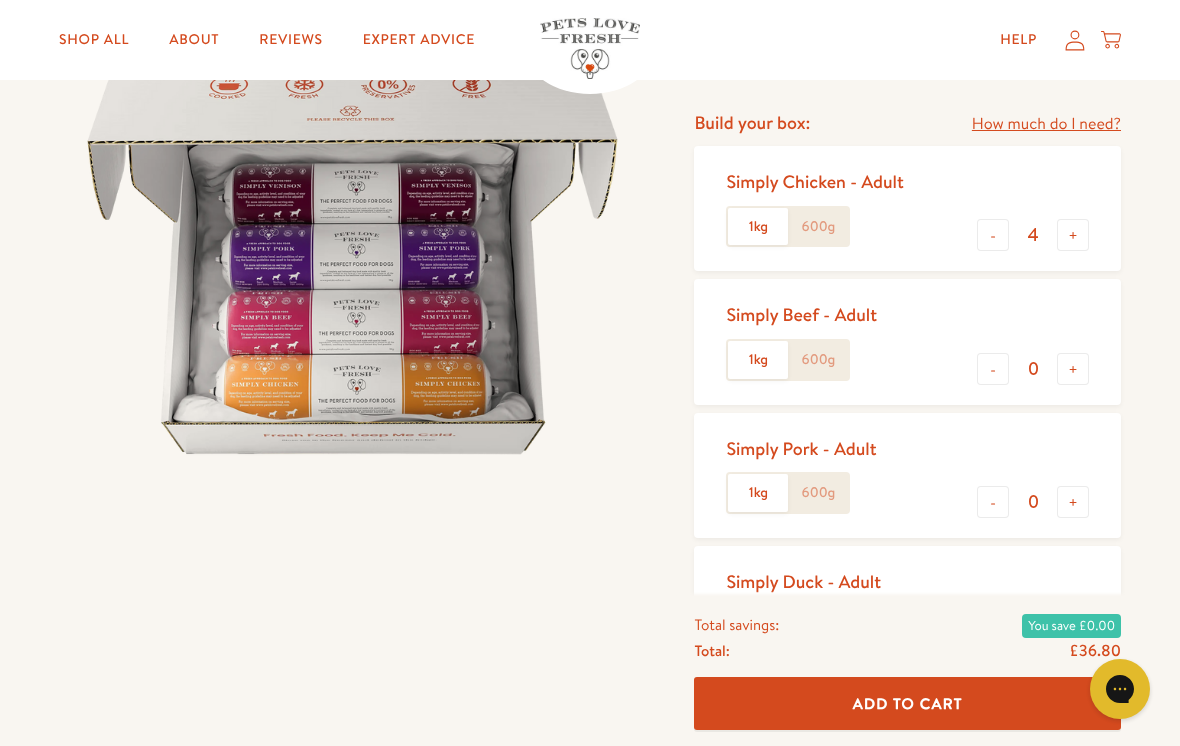 click at bounding box center (368, 510) 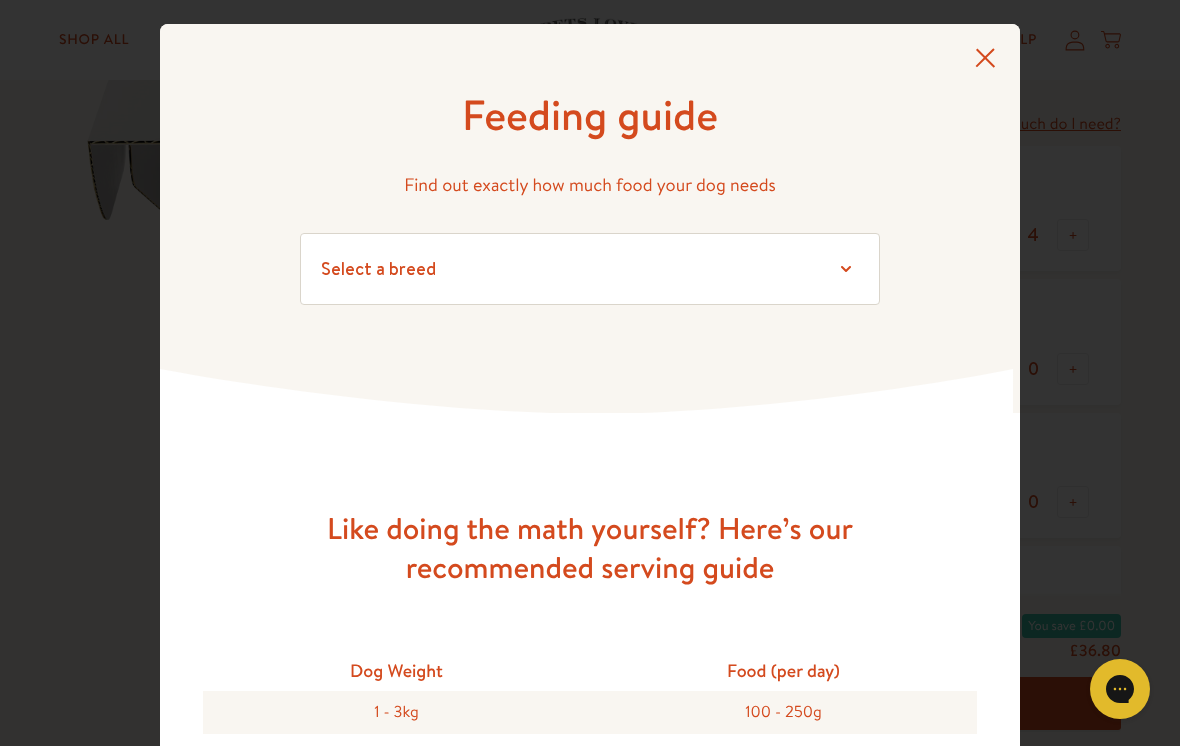 scroll, scrollTop: 0, scrollLeft: 0, axis: both 